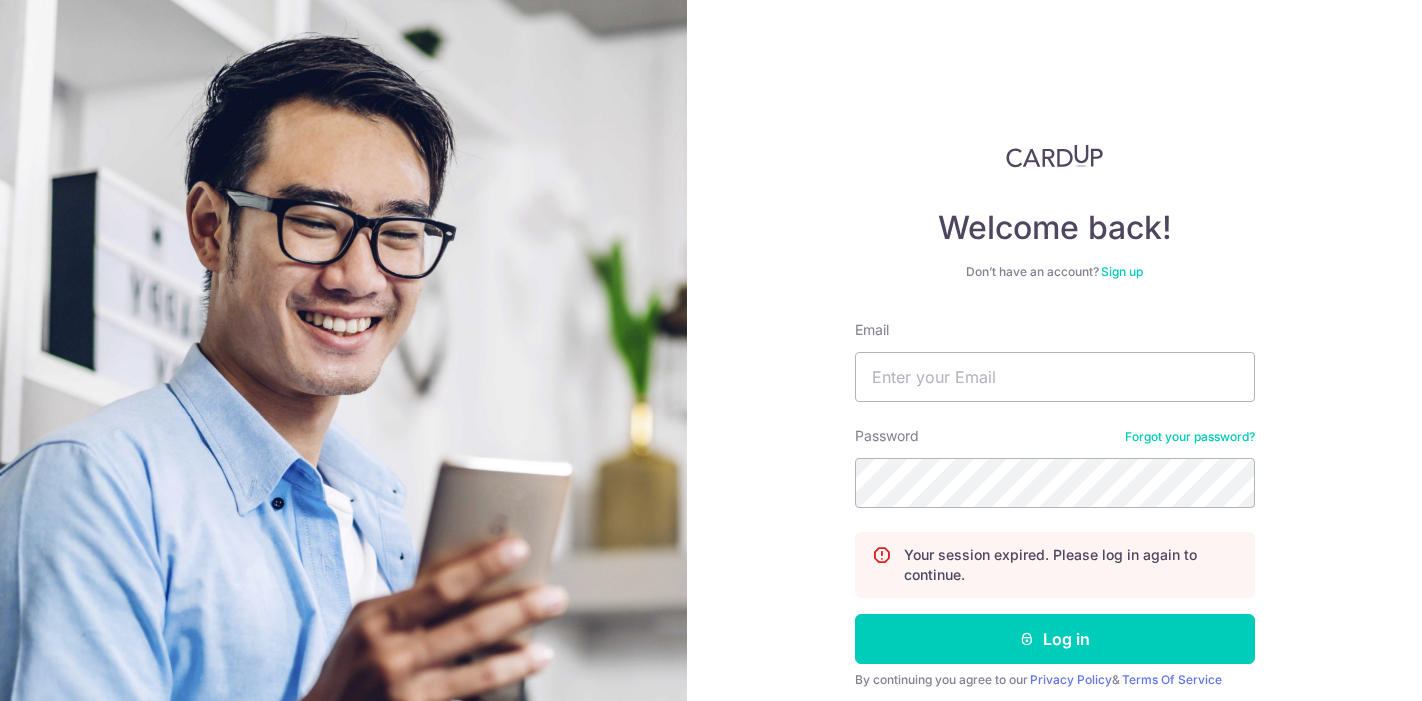 scroll, scrollTop: 0, scrollLeft: 0, axis: both 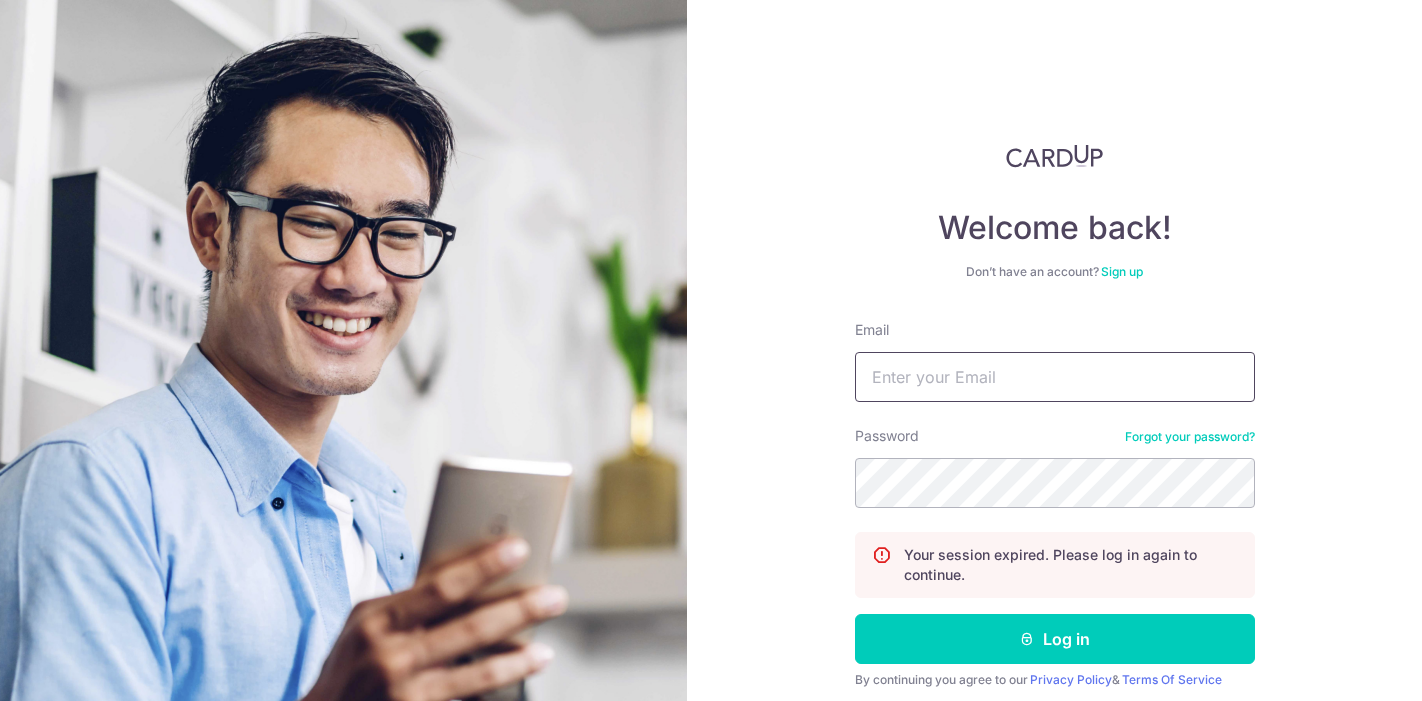click on "Email" at bounding box center [1055, 377] 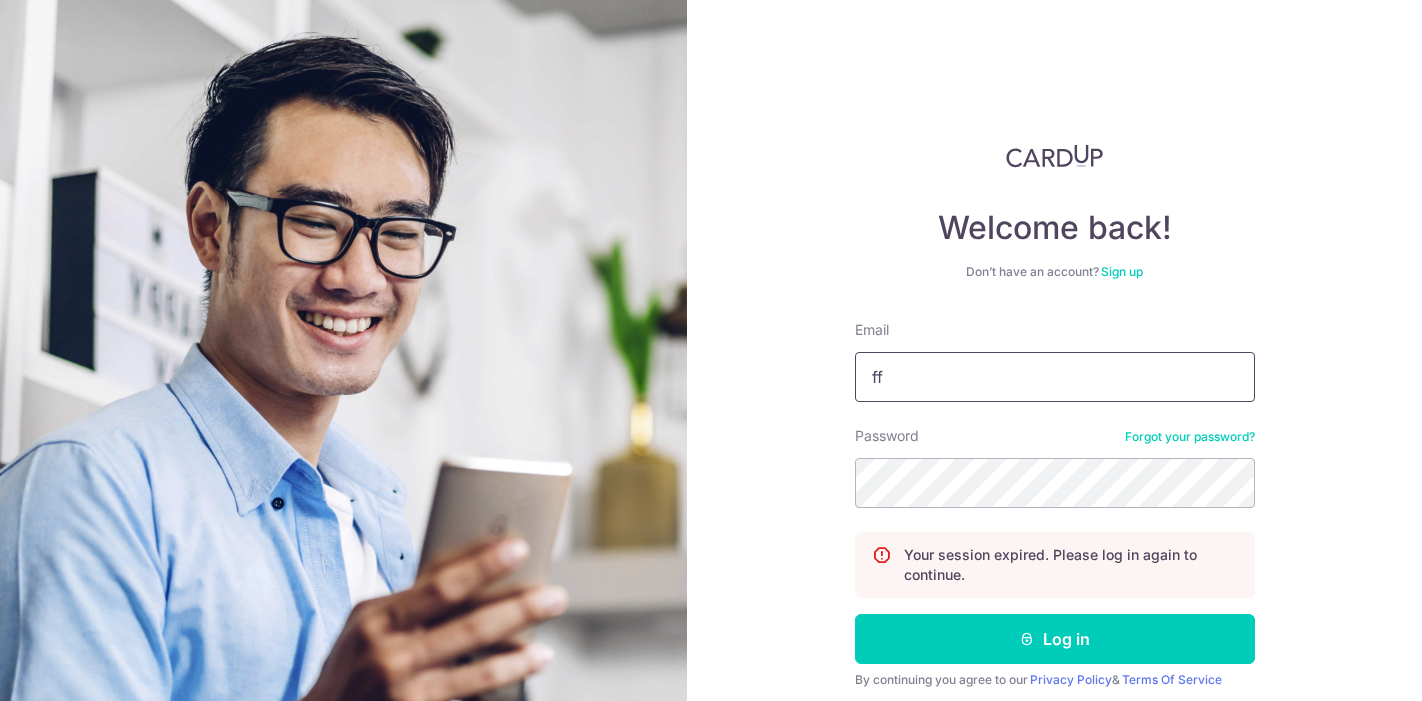 type on "f" 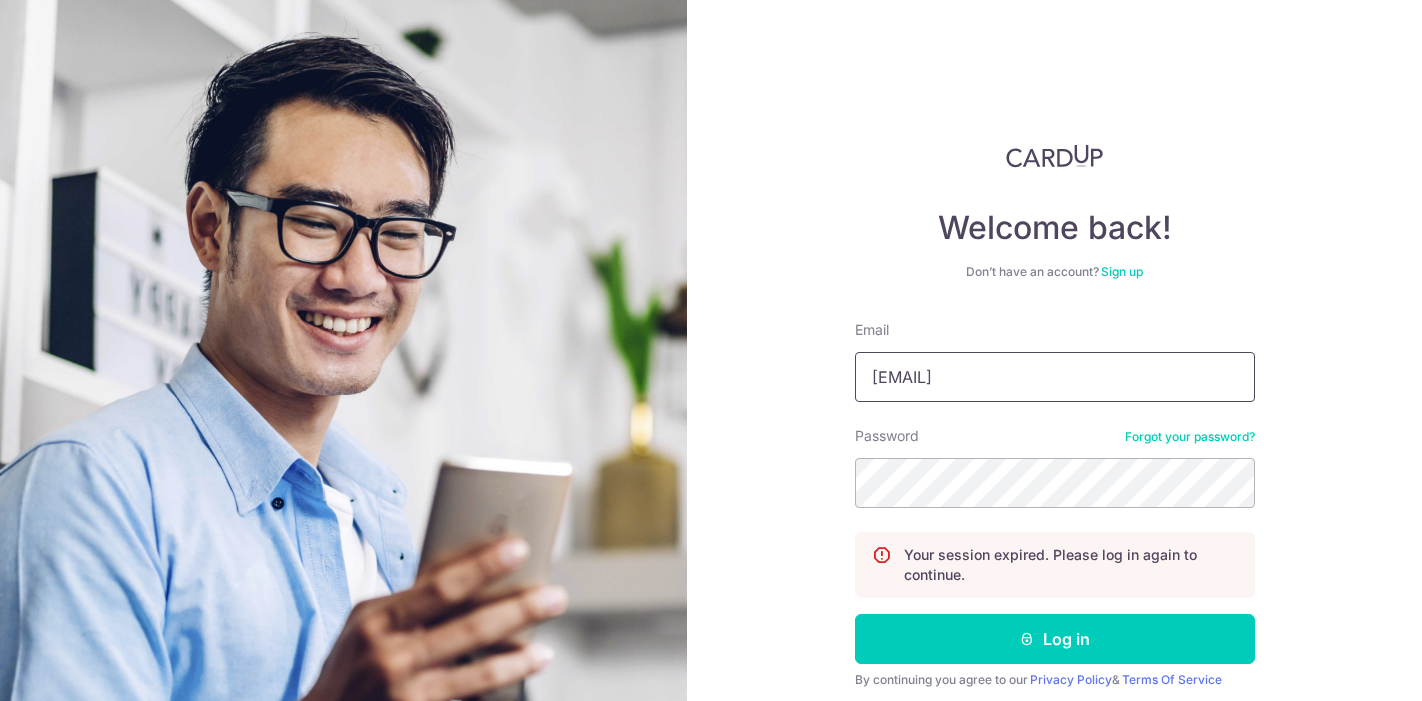 type on "[EMAIL]" 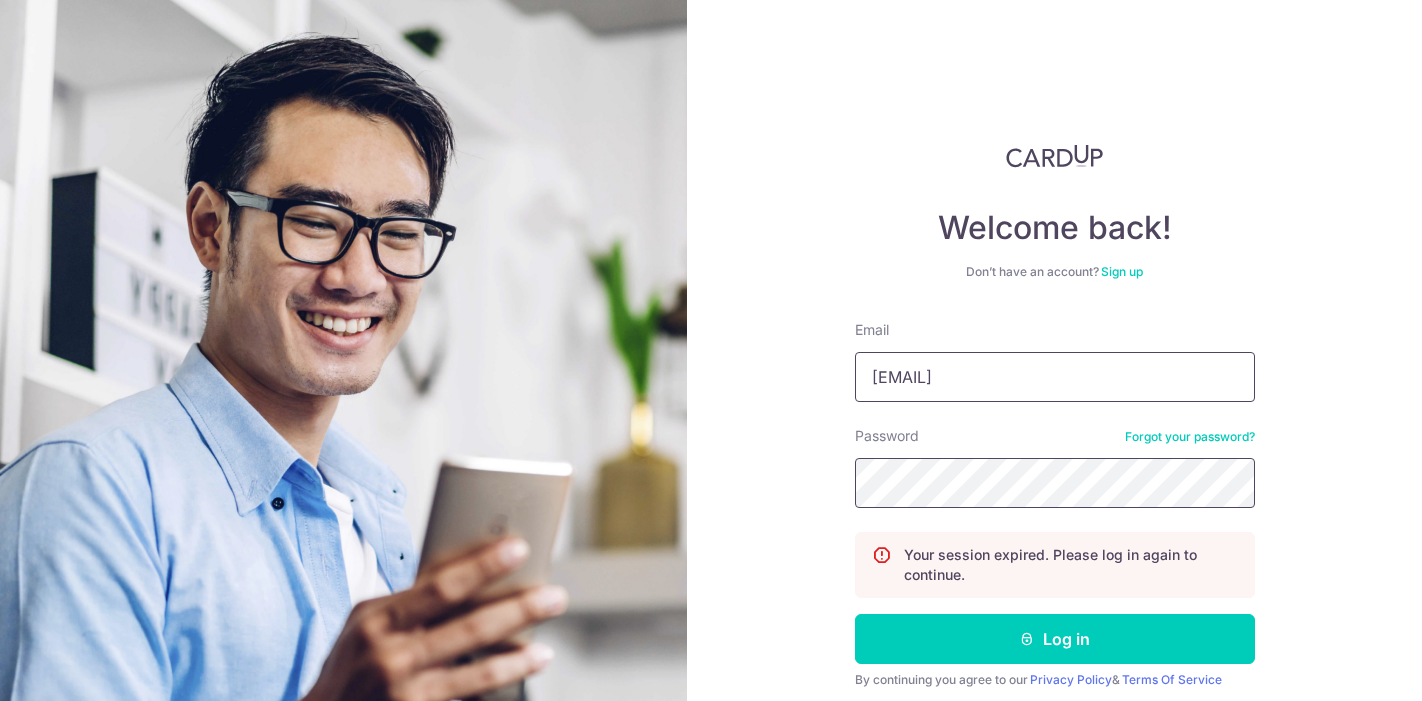 click on "Log in" at bounding box center (1055, 639) 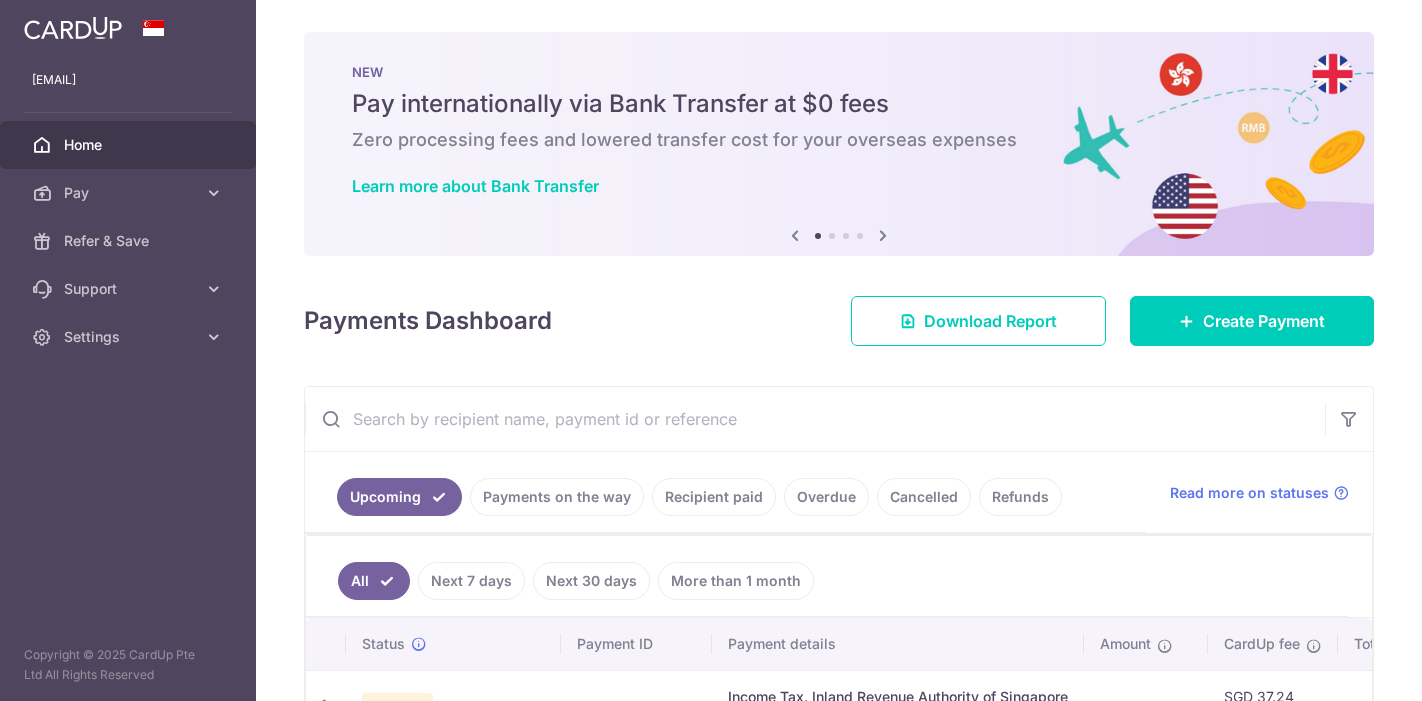 scroll, scrollTop: 0, scrollLeft: 0, axis: both 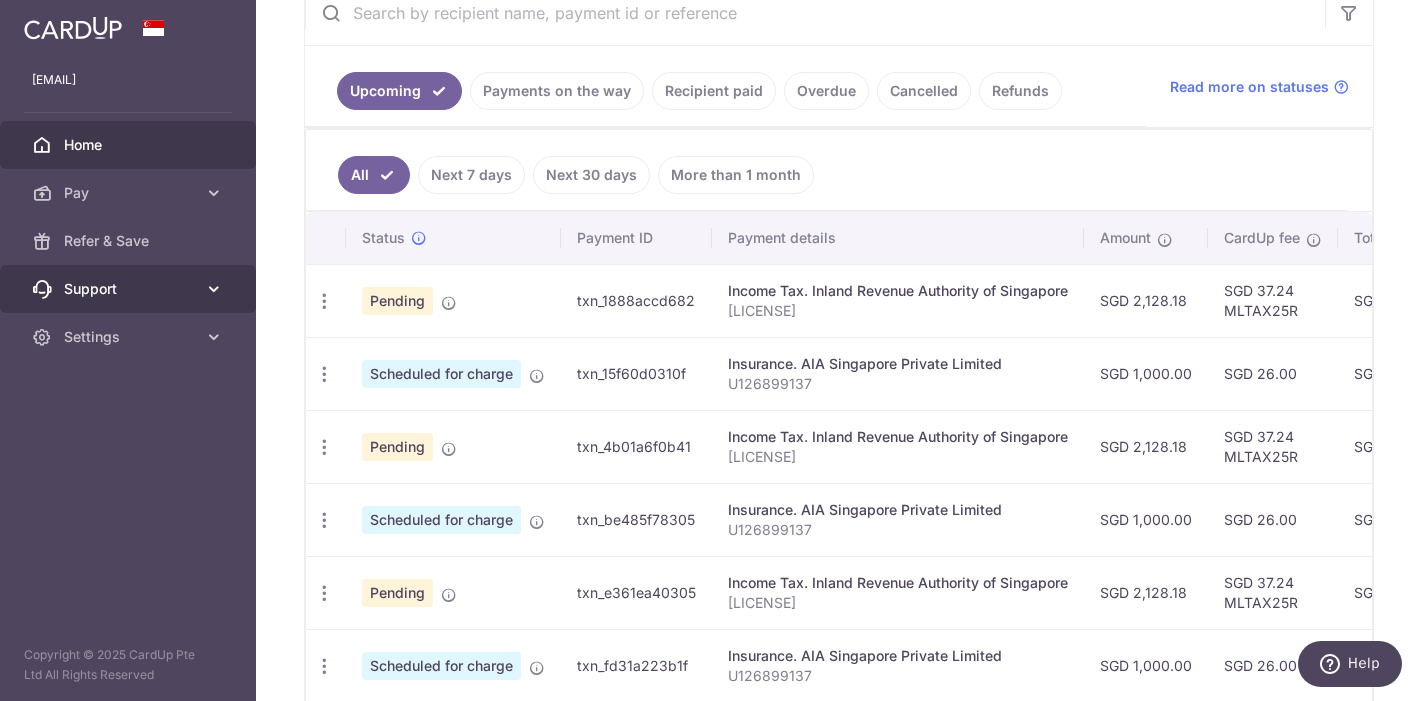 click on "Support" at bounding box center (130, 289) 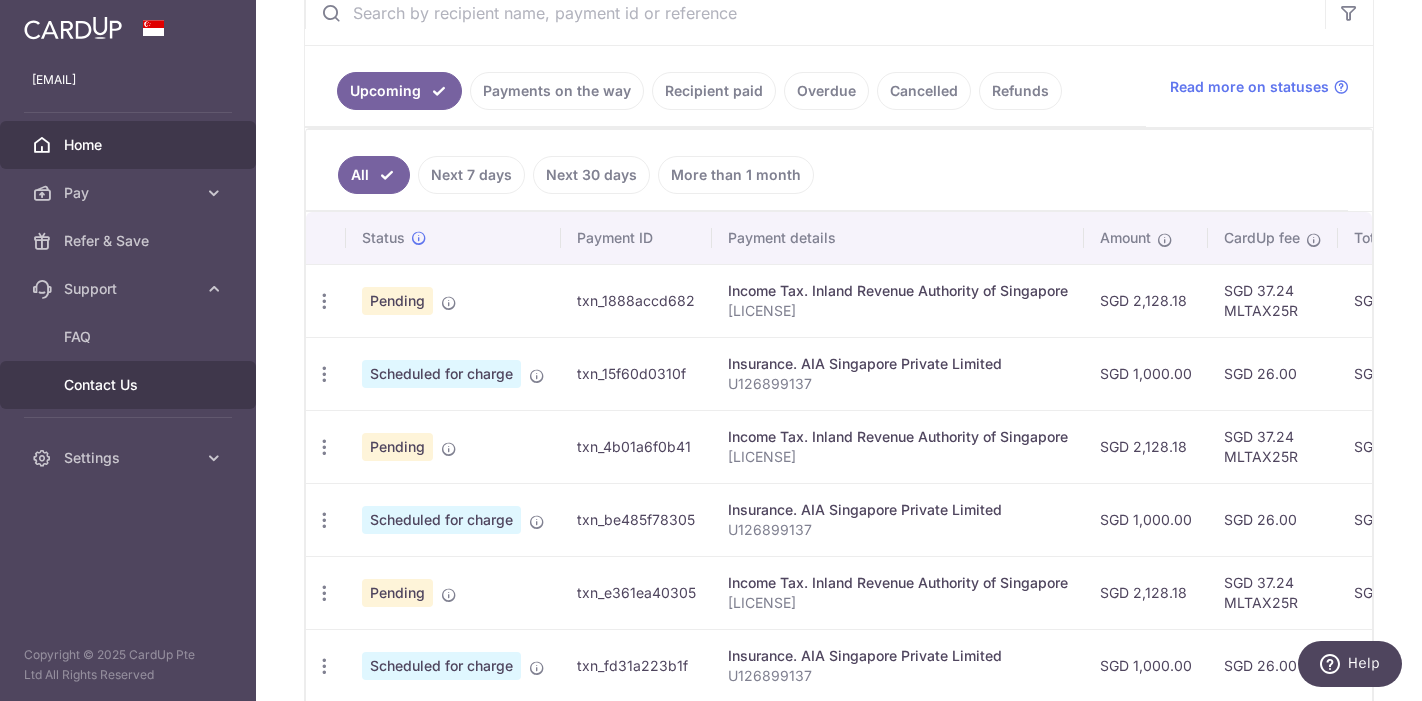 click on "Contact Us" at bounding box center [128, 385] 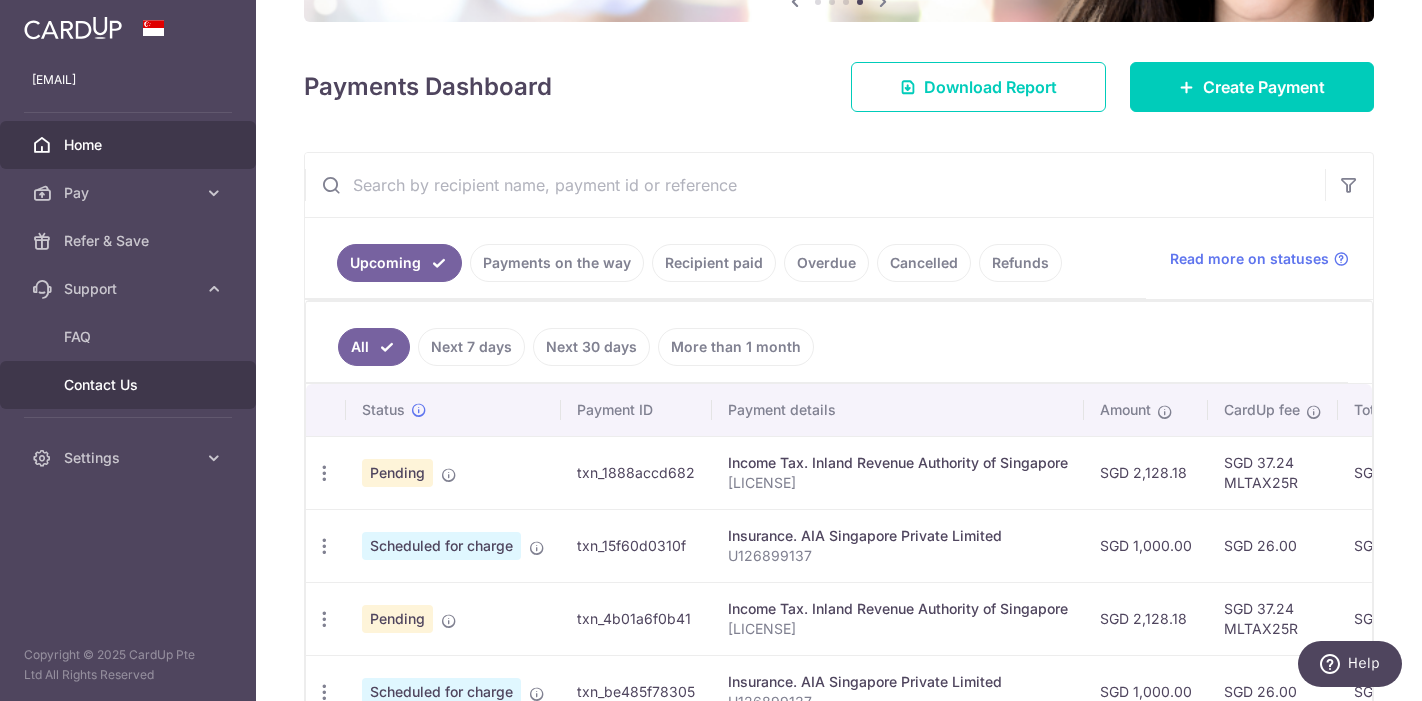 scroll, scrollTop: 182, scrollLeft: 0, axis: vertical 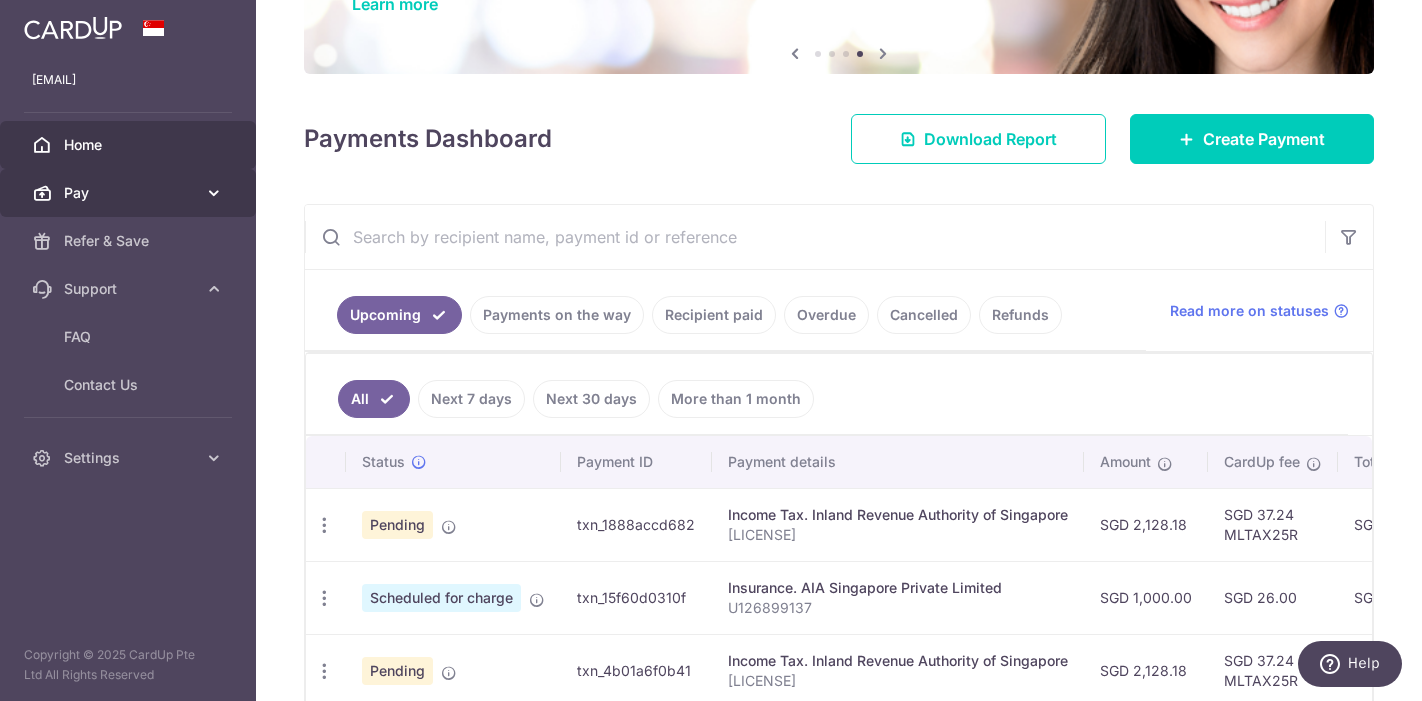 click on "Pay" at bounding box center [130, 193] 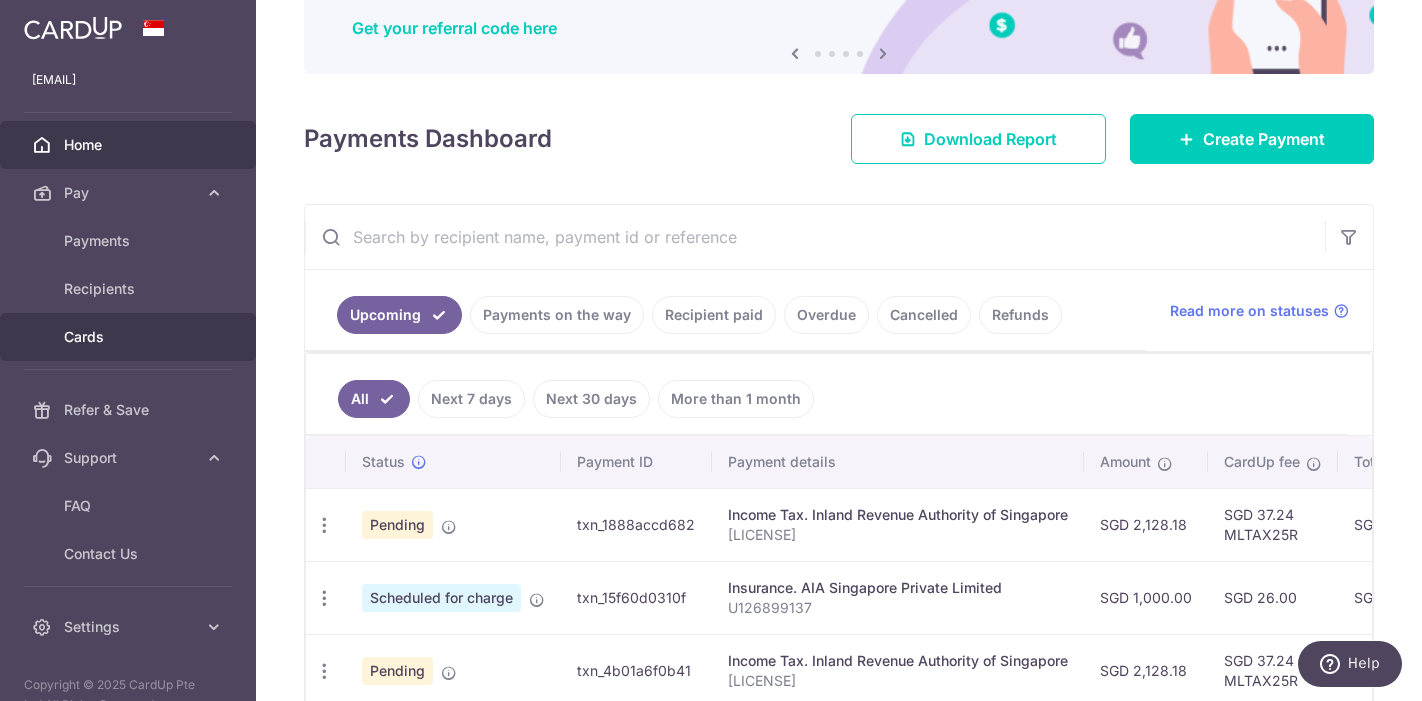 click on "Cards" at bounding box center [130, 337] 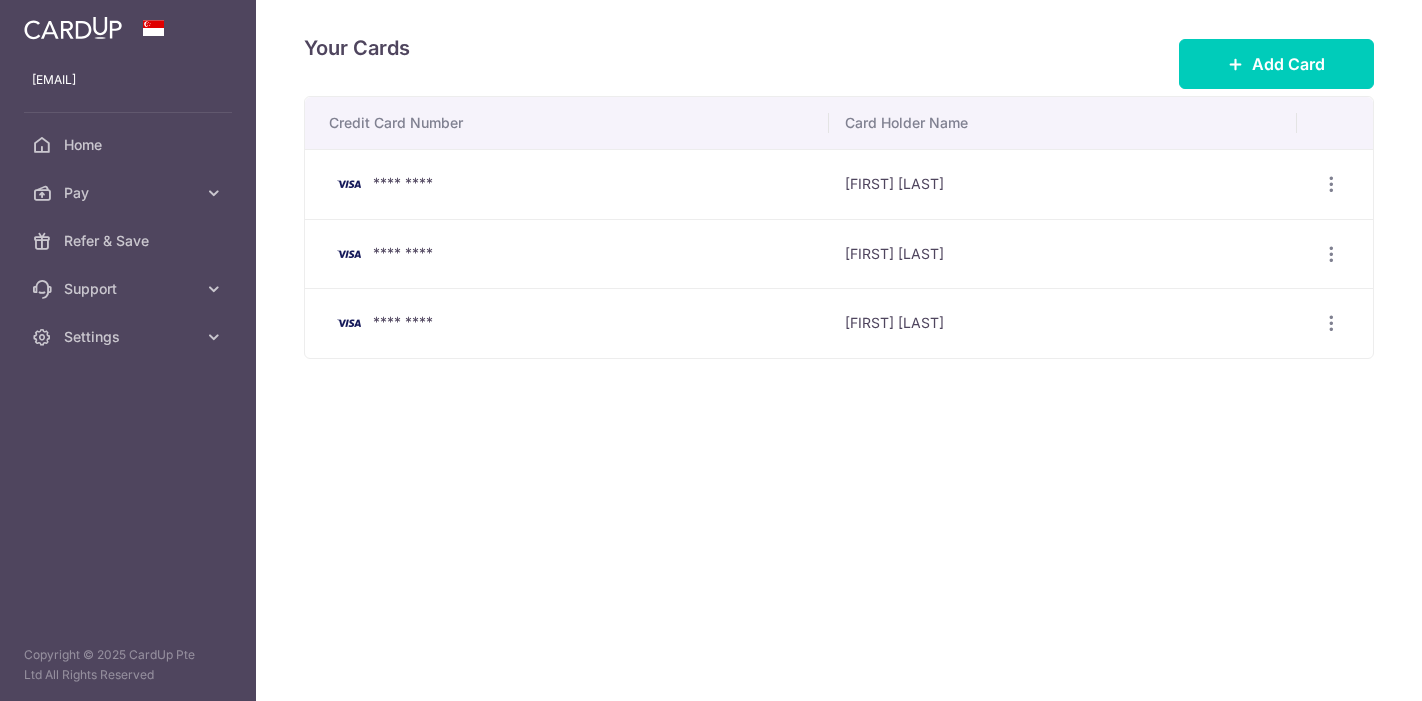 scroll, scrollTop: 0, scrollLeft: 0, axis: both 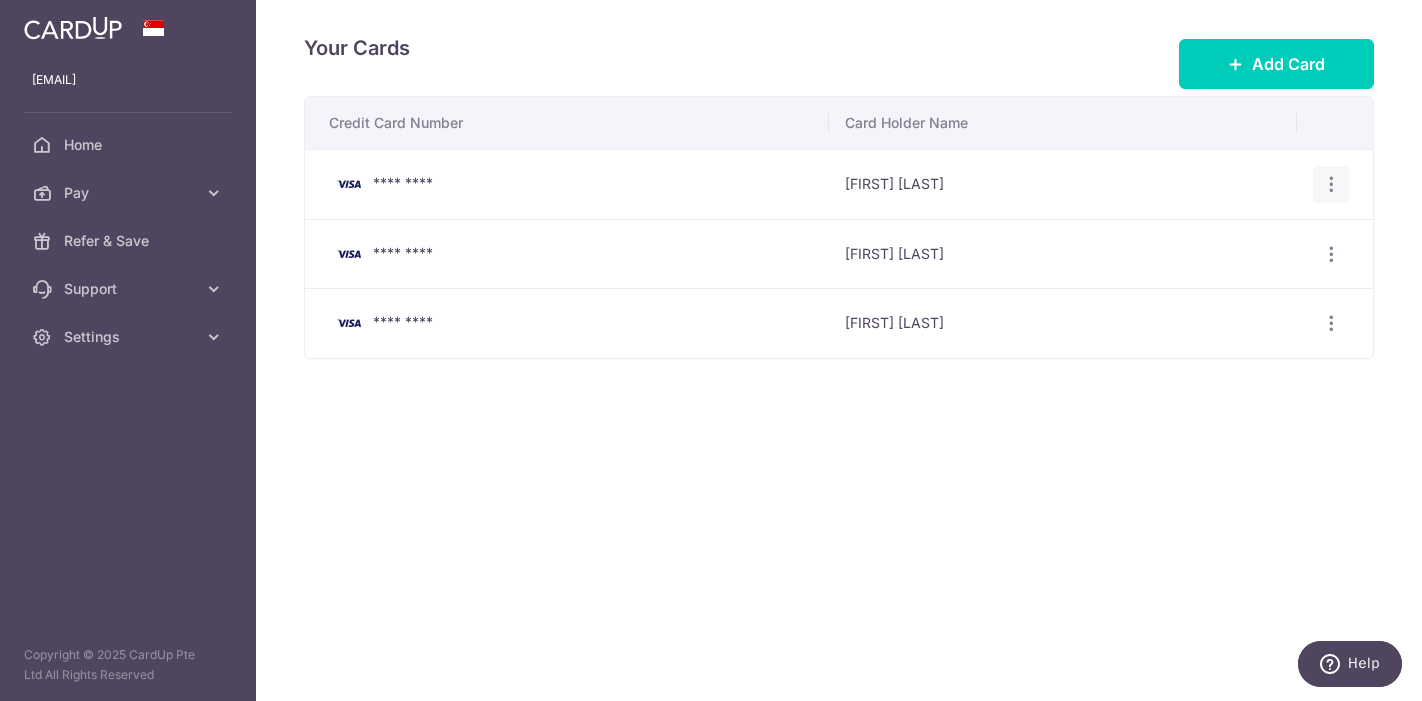 click at bounding box center [1331, 184] 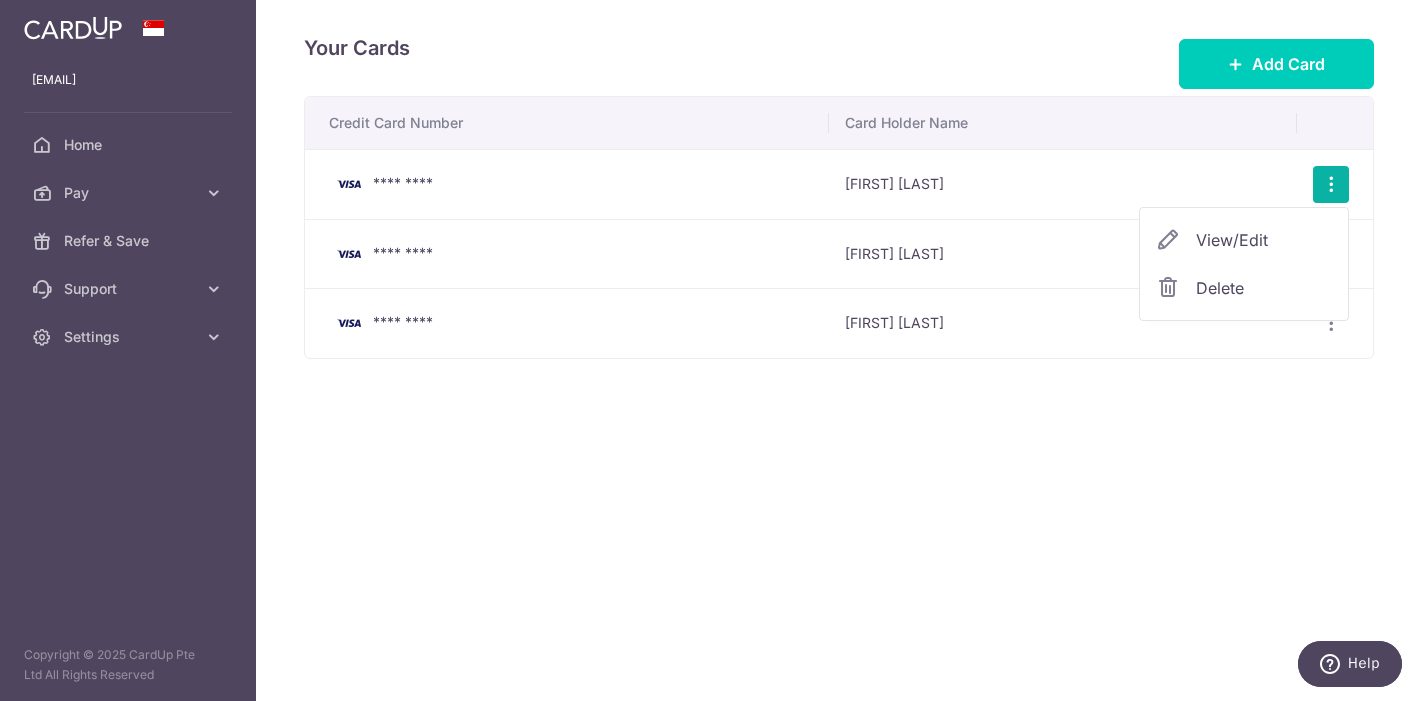 click on "Delete" at bounding box center (1264, 288) 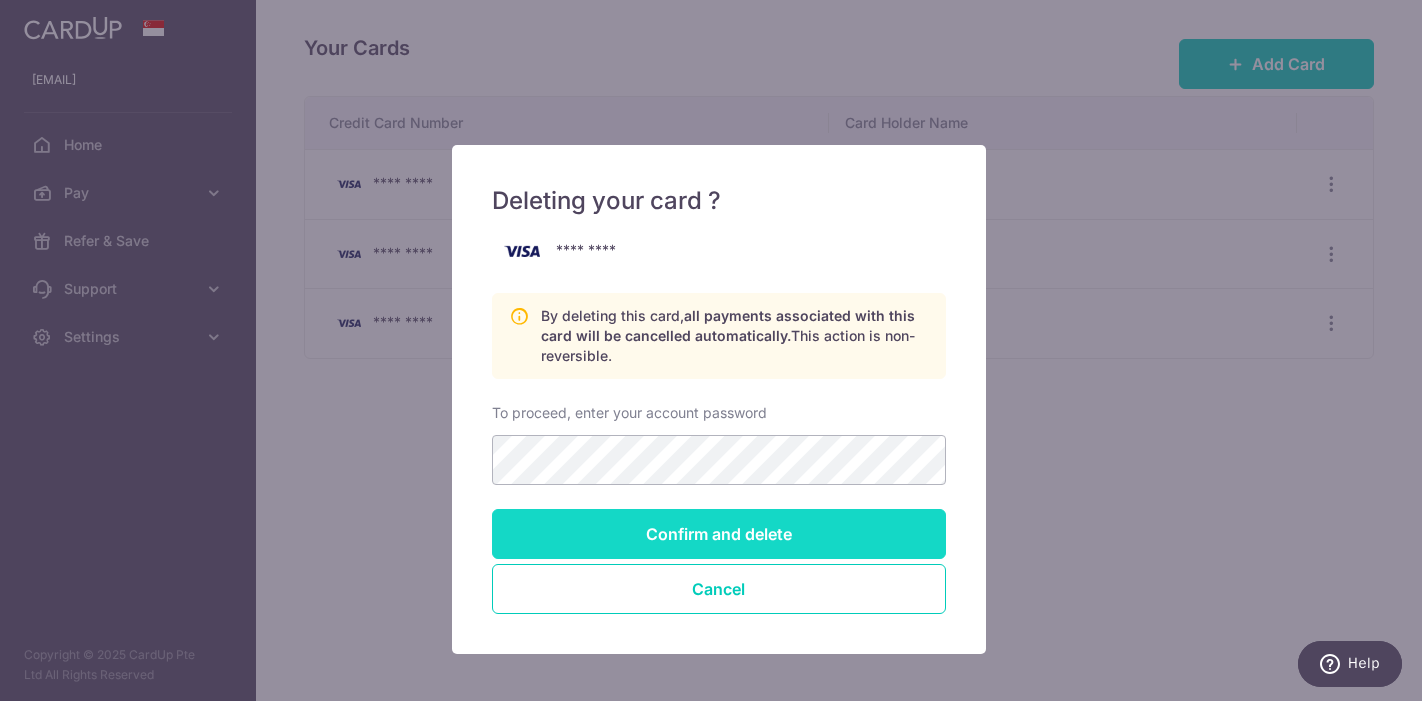 click on "Confirm and delete" at bounding box center [719, 534] 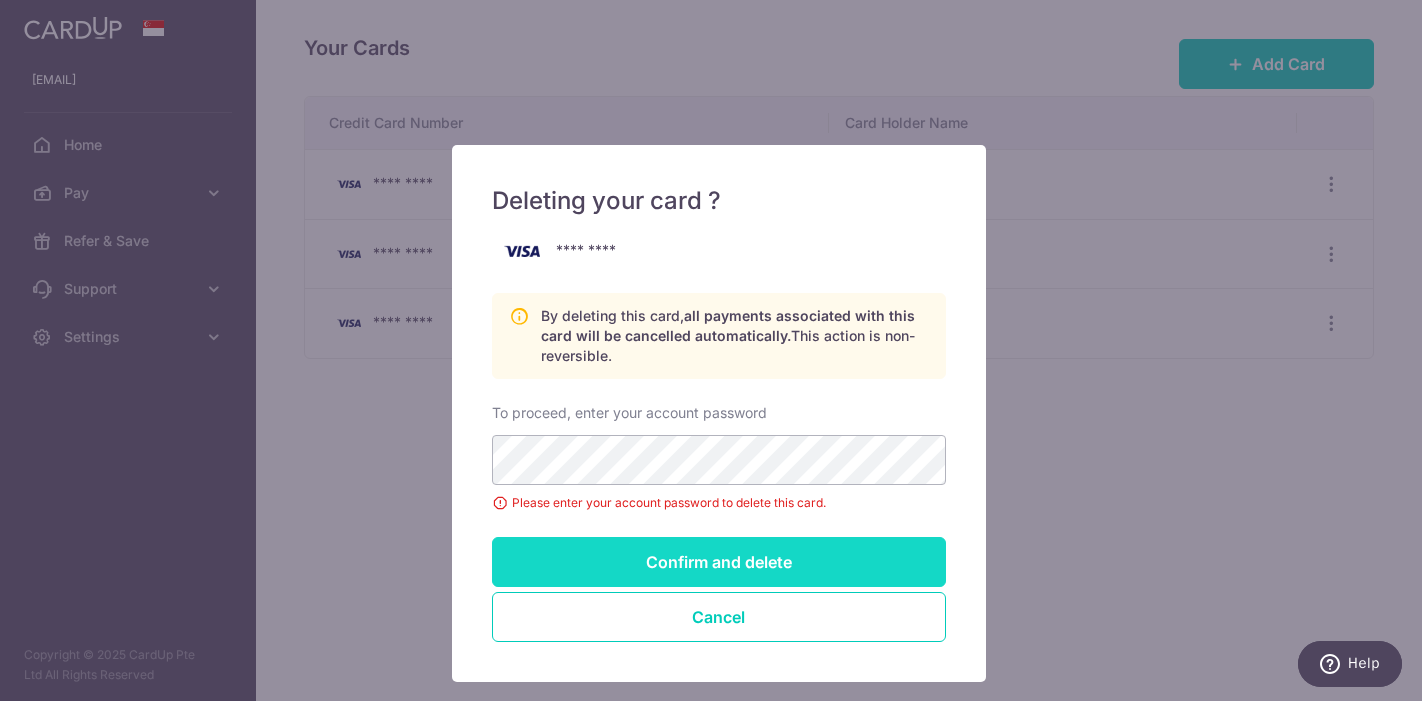 click on "Confirm and delete" at bounding box center [719, 562] 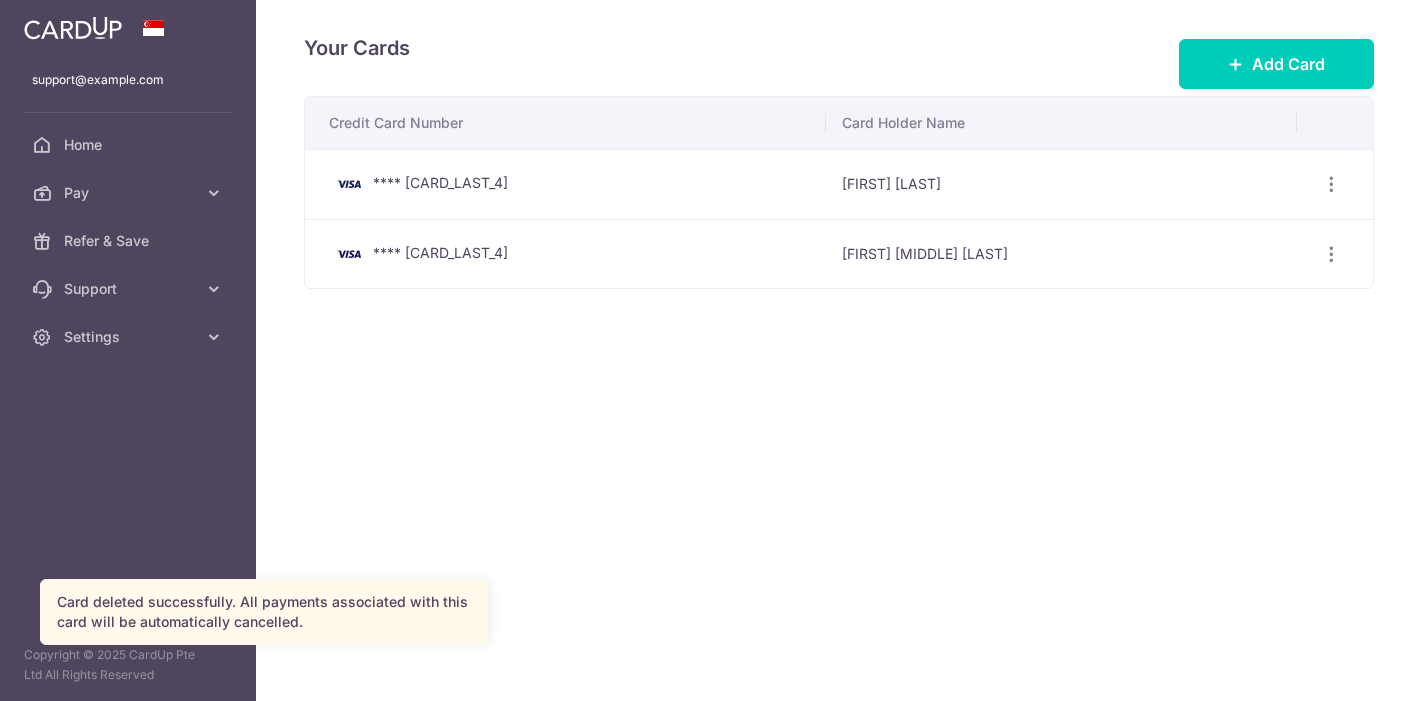 scroll, scrollTop: 0, scrollLeft: 0, axis: both 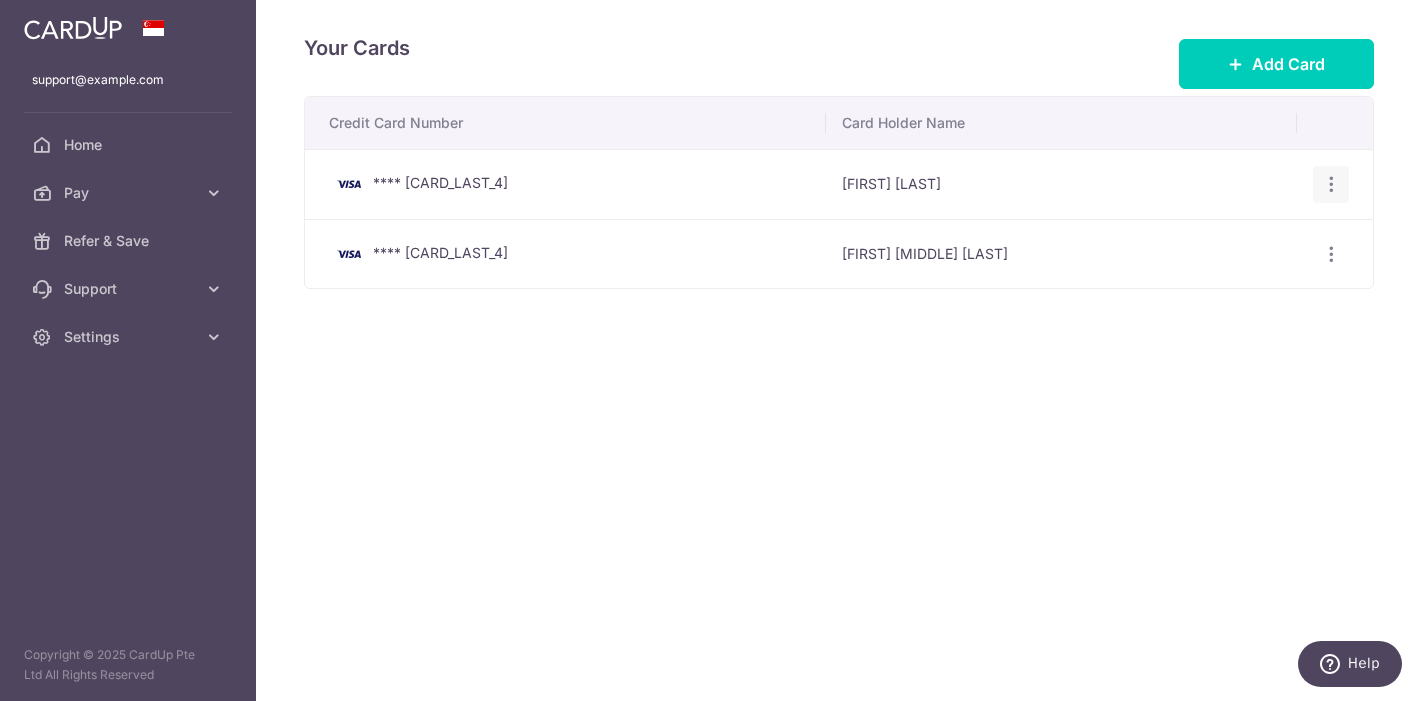 click at bounding box center [1331, 184] 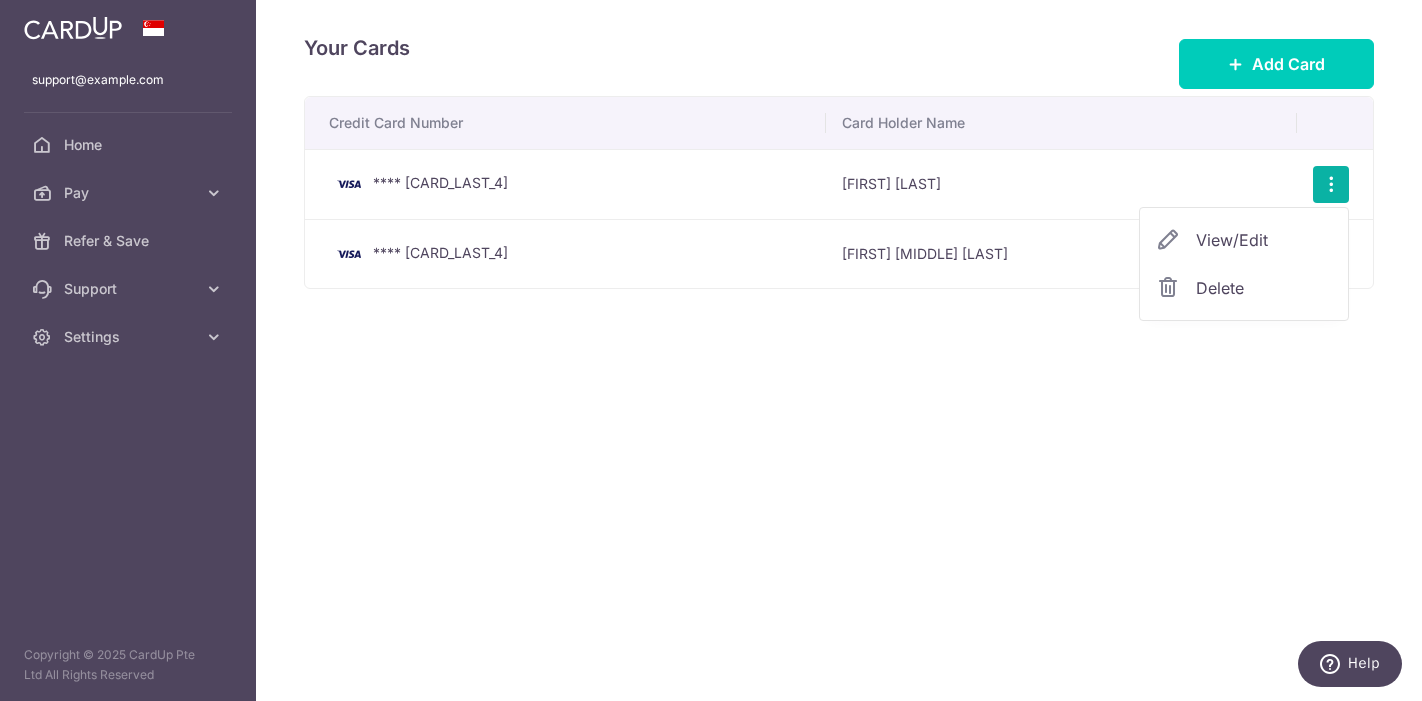 click on "Delete" at bounding box center [1264, 288] 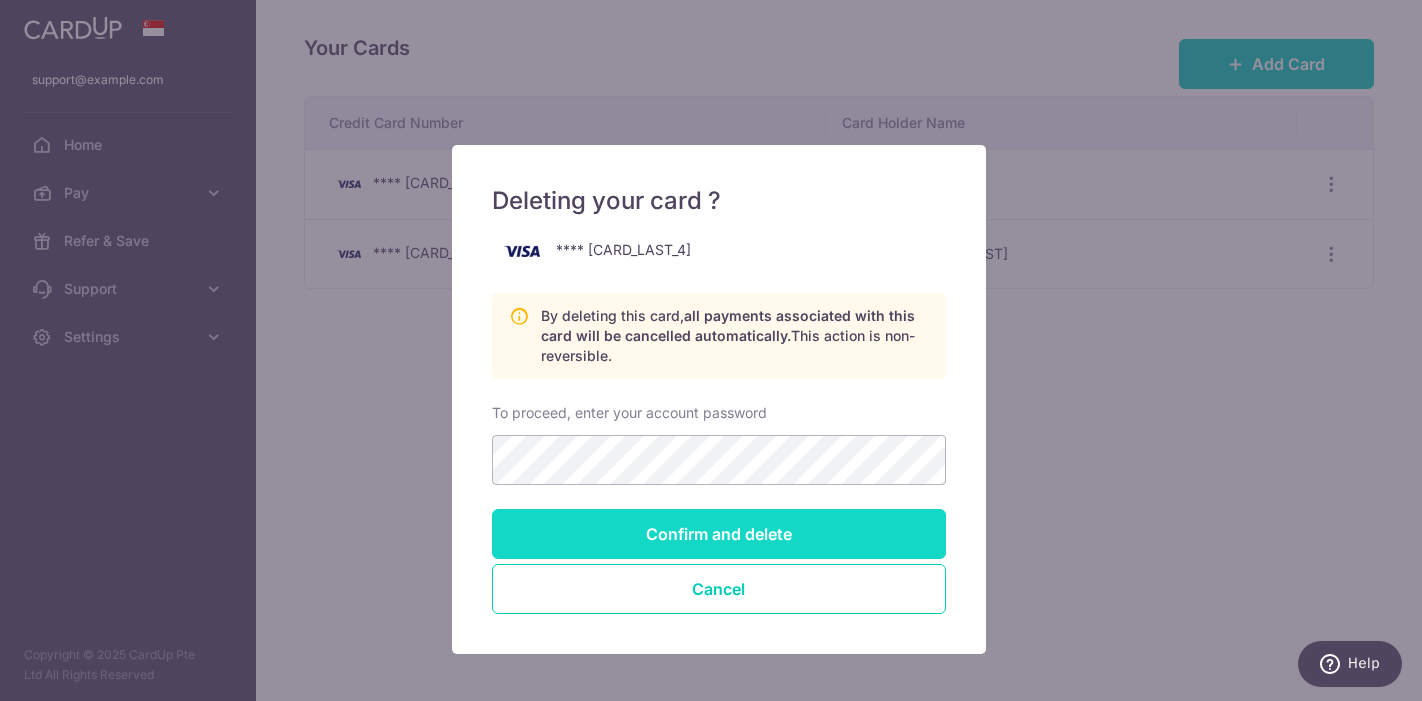 click on "Confirm and delete" at bounding box center [719, 534] 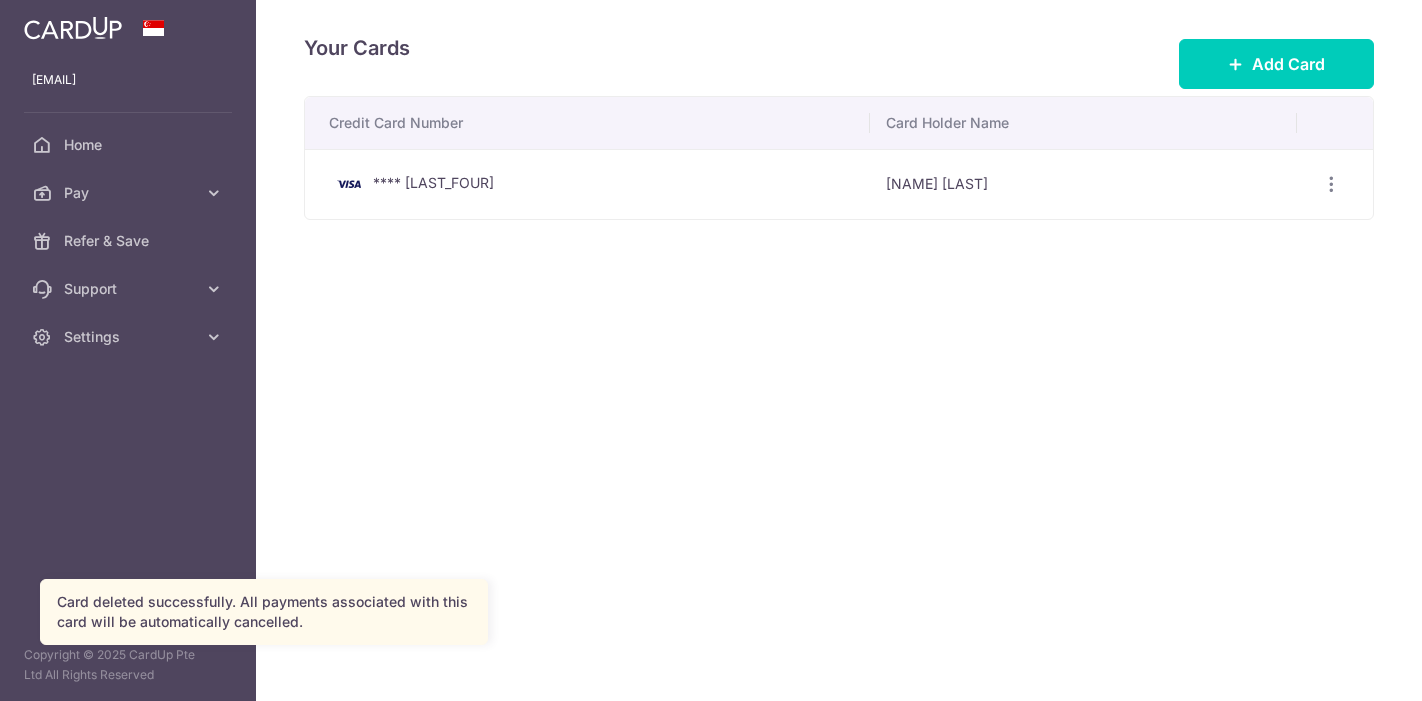 scroll, scrollTop: 0, scrollLeft: 0, axis: both 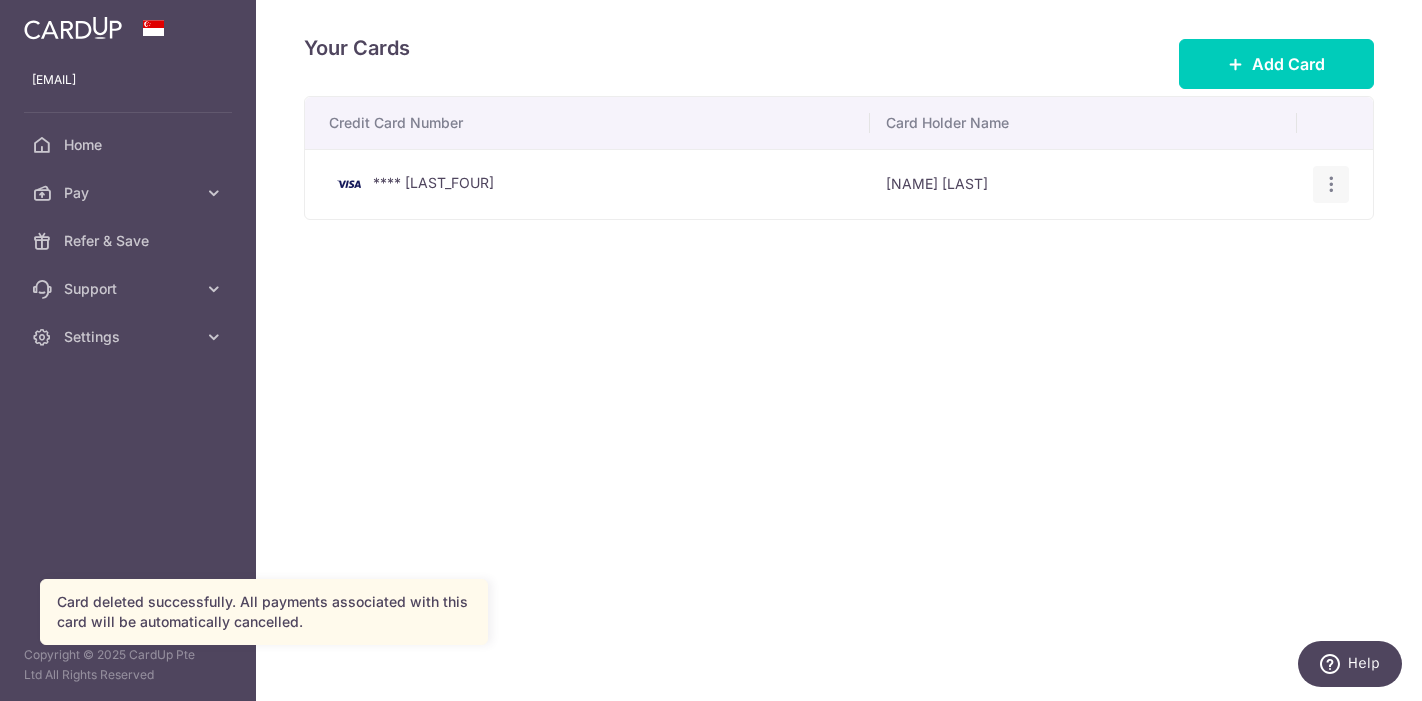 click at bounding box center (1331, 184) 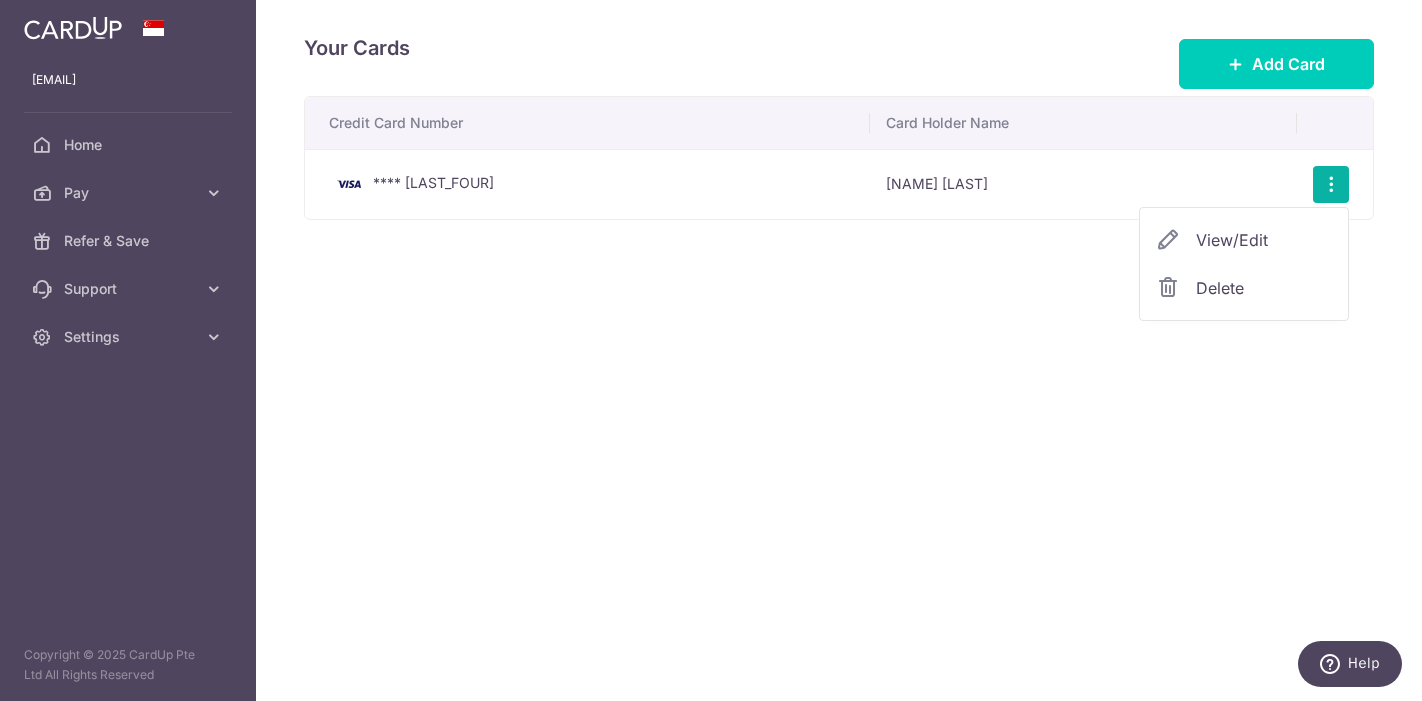 click on "View/Edit" at bounding box center [1264, 240] 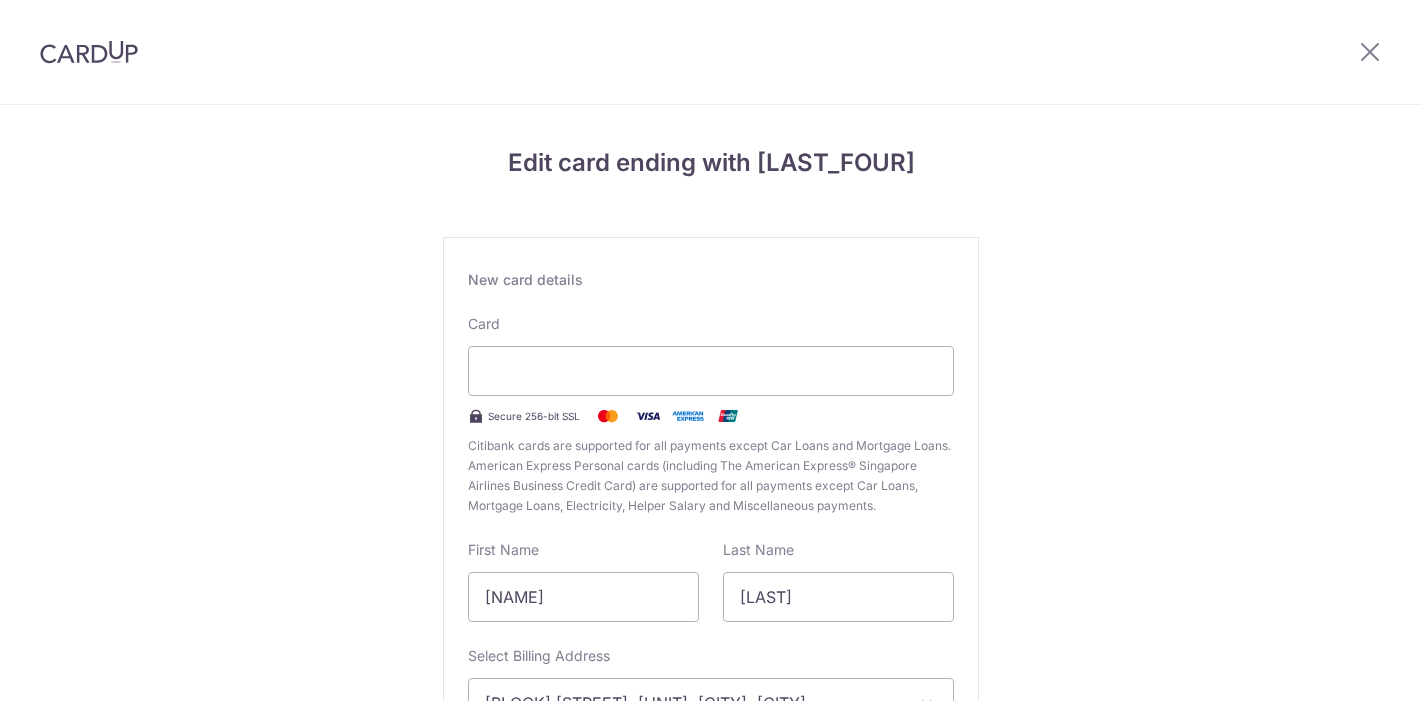 scroll, scrollTop: 0, scrollLeft: 0, axis: both 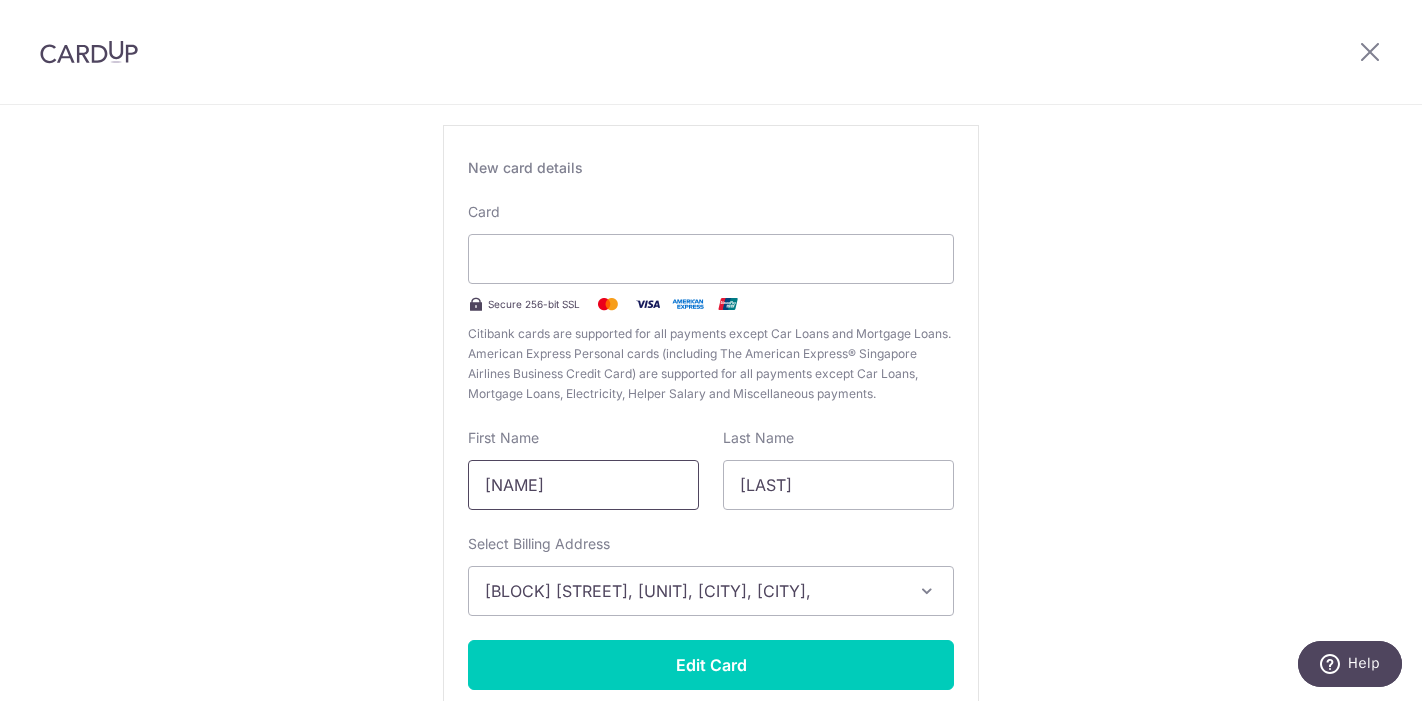 drag, startPoint x: 554, startPoint y: 485, endPoint x: 456, endPoint y: 482, distance: 98.045906 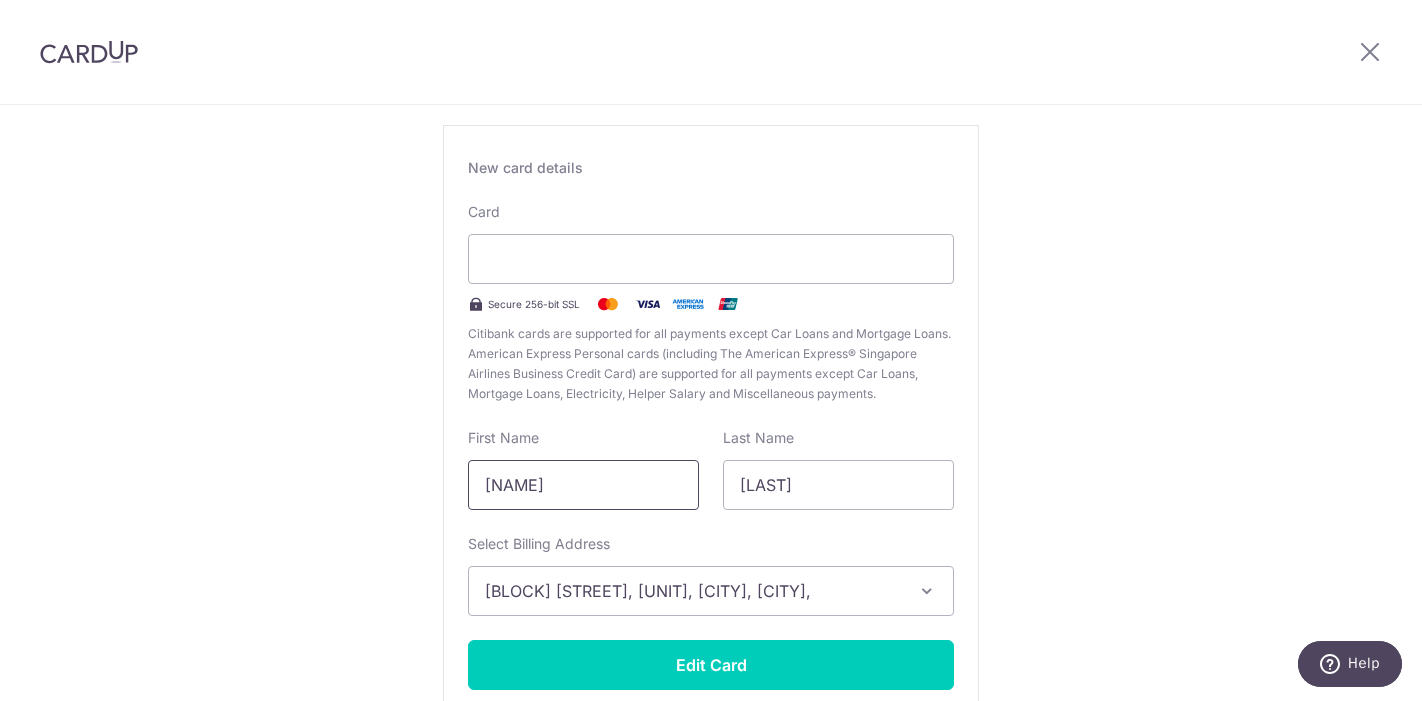 type on "[NAME]" 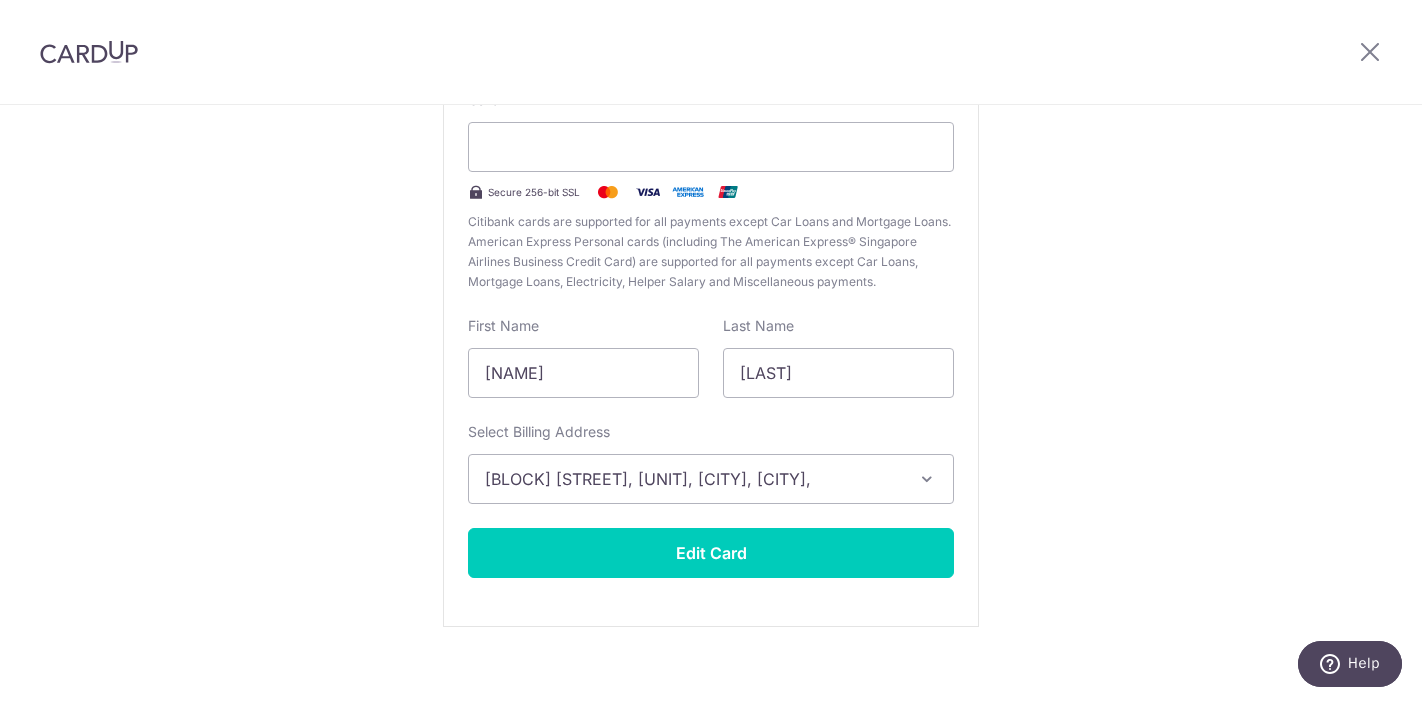 scroll, scrollTop: 112, scrollLeft: 0, axis: vertical 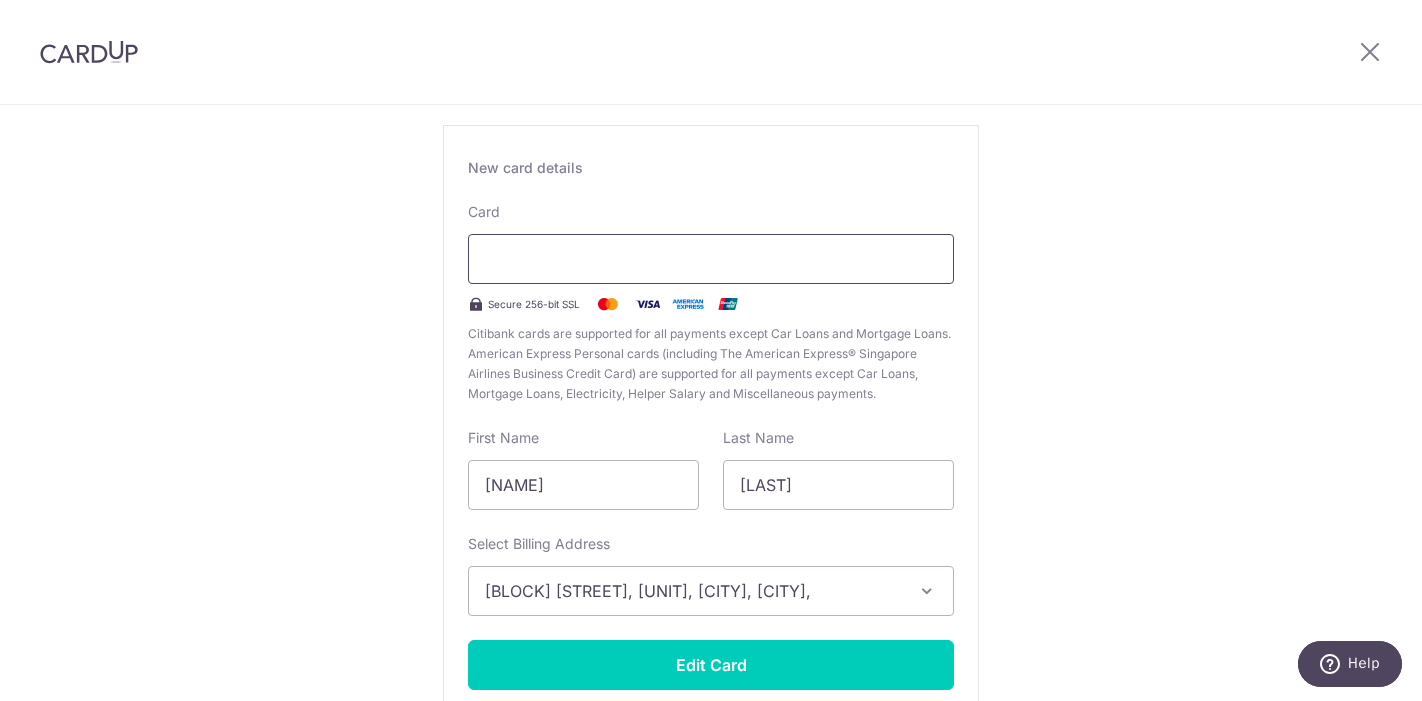 click at bounding box center (711, 259) 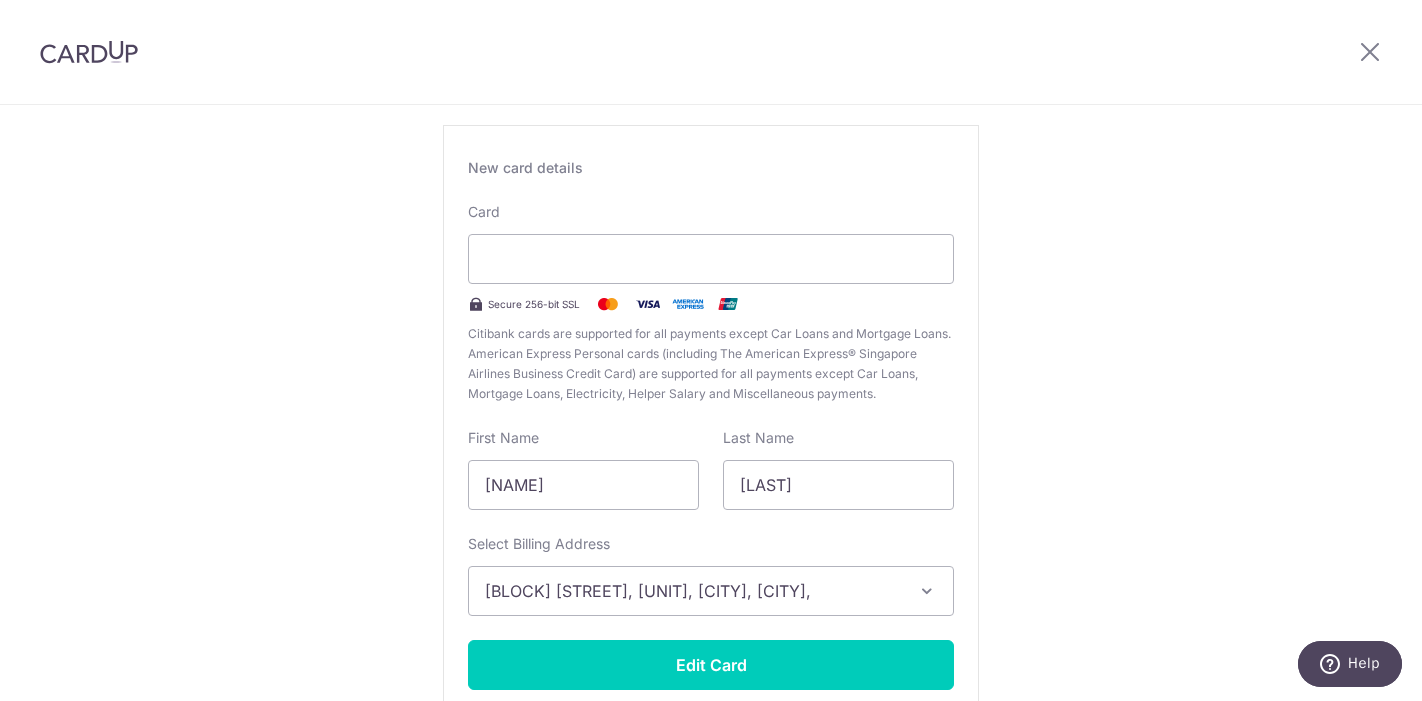 scroll, scrollTop: 224, scrollLeft: 0, axis: vertical 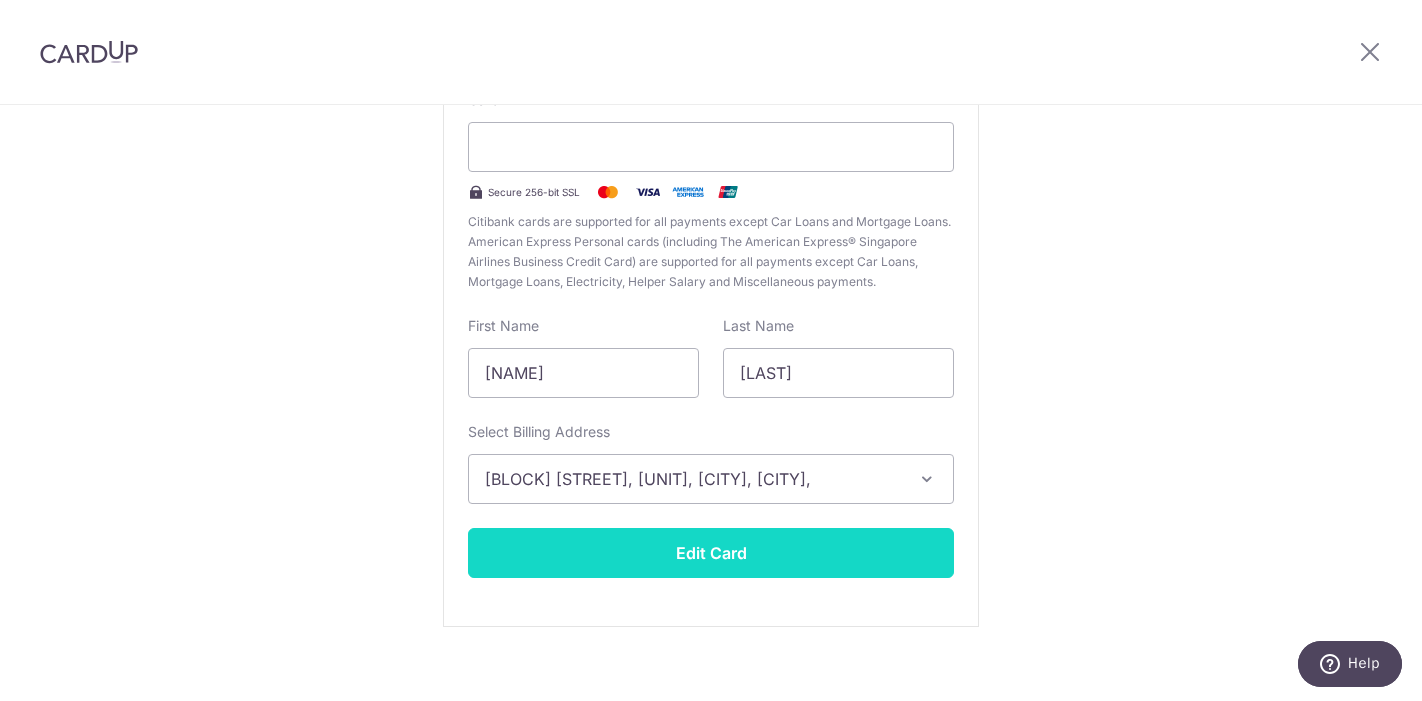 click on "Edit Card" at bounding box center [711, 553] 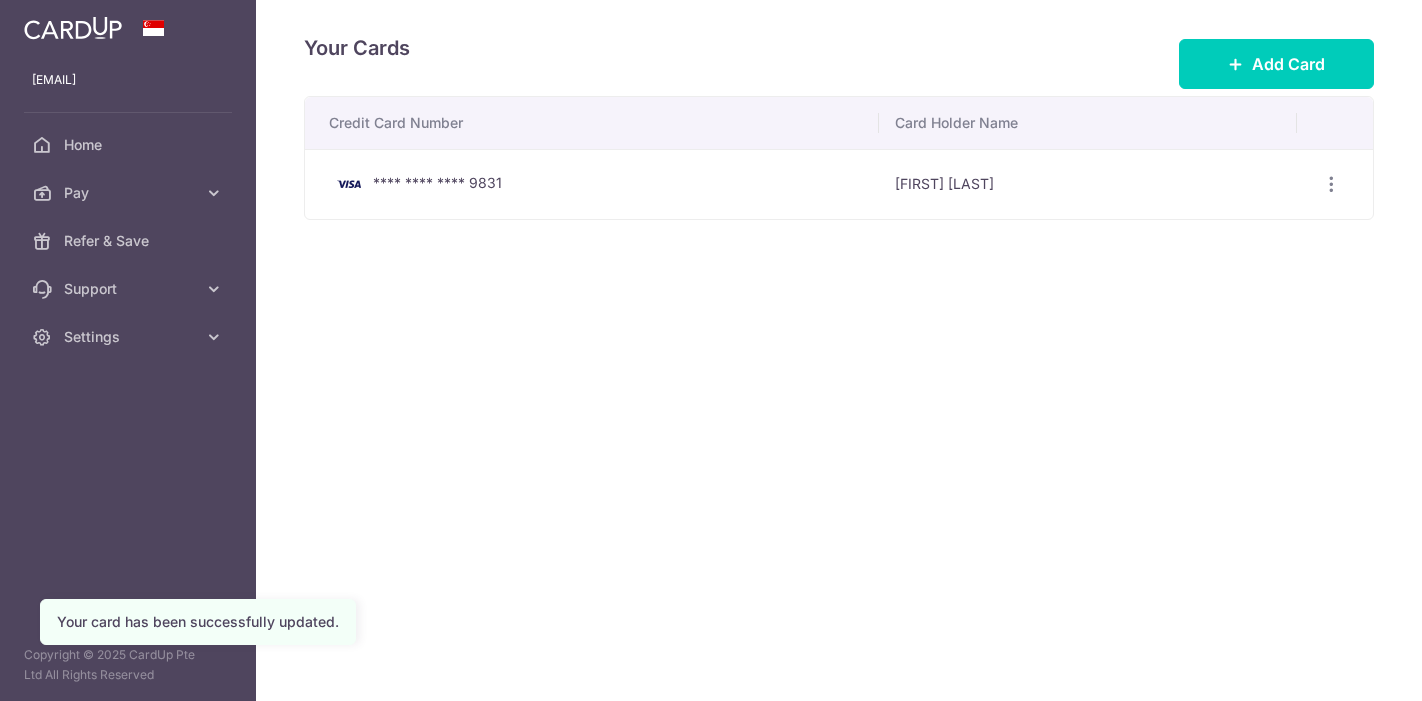 scroll, scrollTop: 0, scrollLeft: 0, axis: both 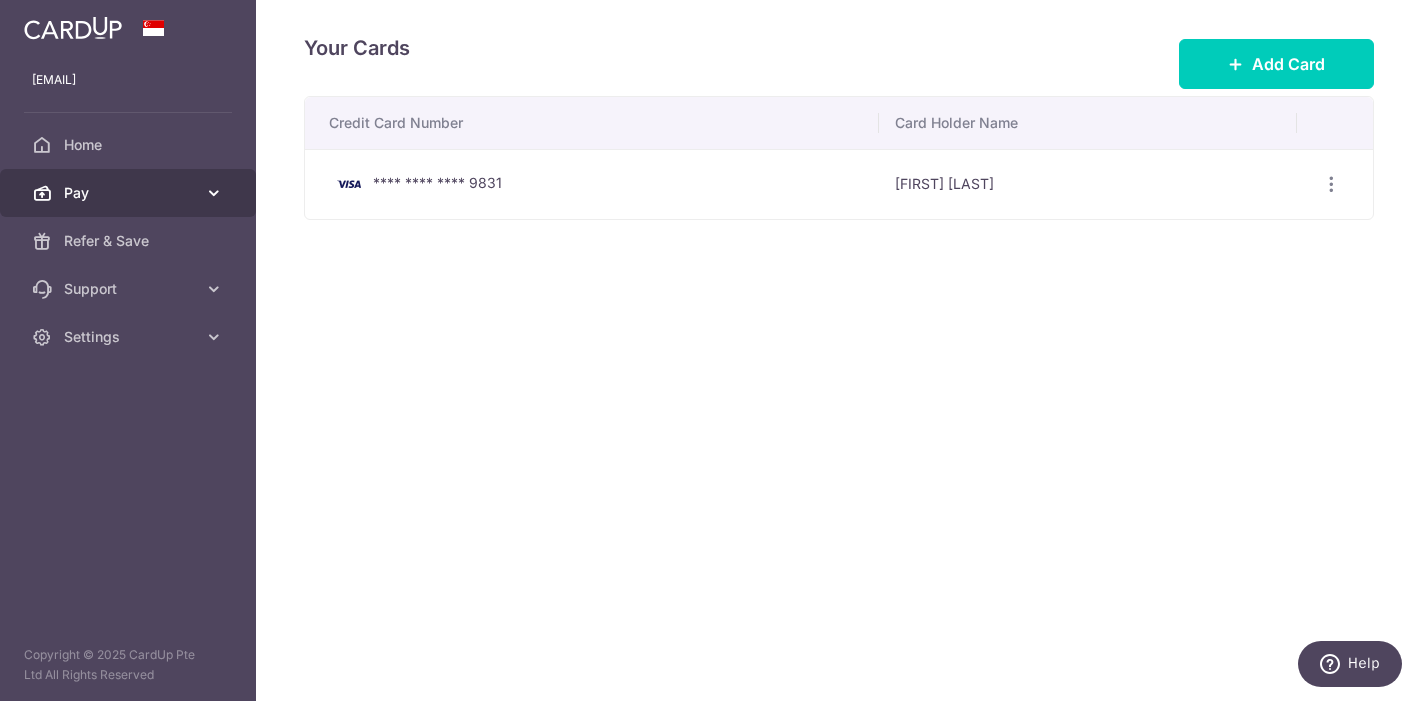click on "Pay" at bounding box center (130, 193) 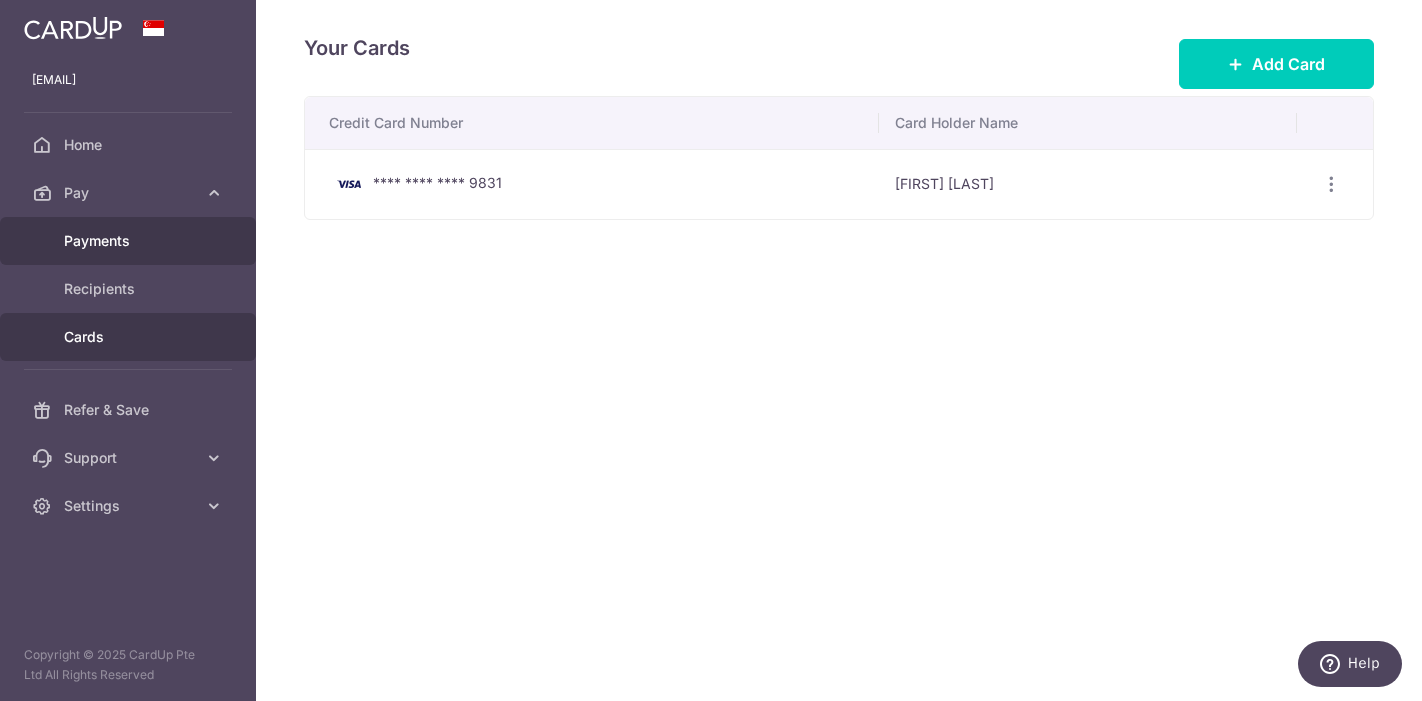 click on "Payments" at bounding box center [128, 241] 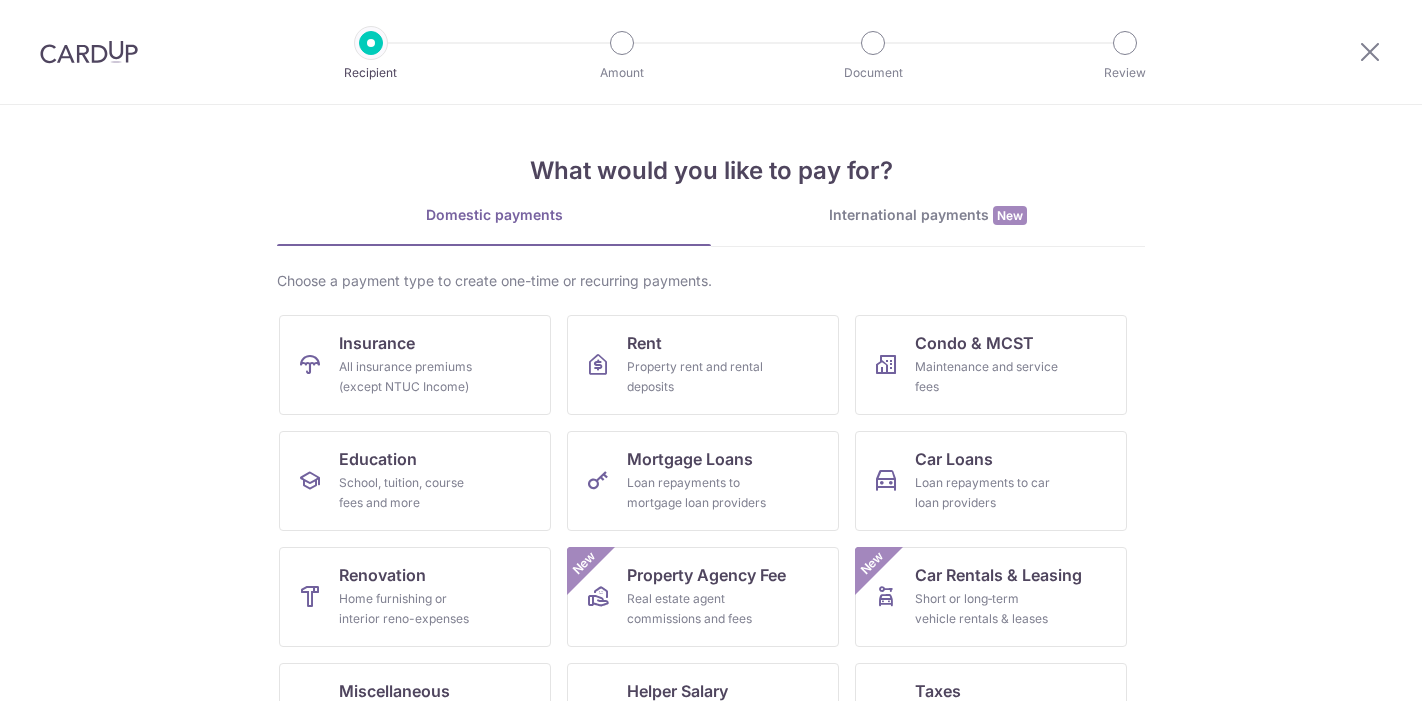 scroll, scrollTop: 0, scrollLeft: 0, axis: both 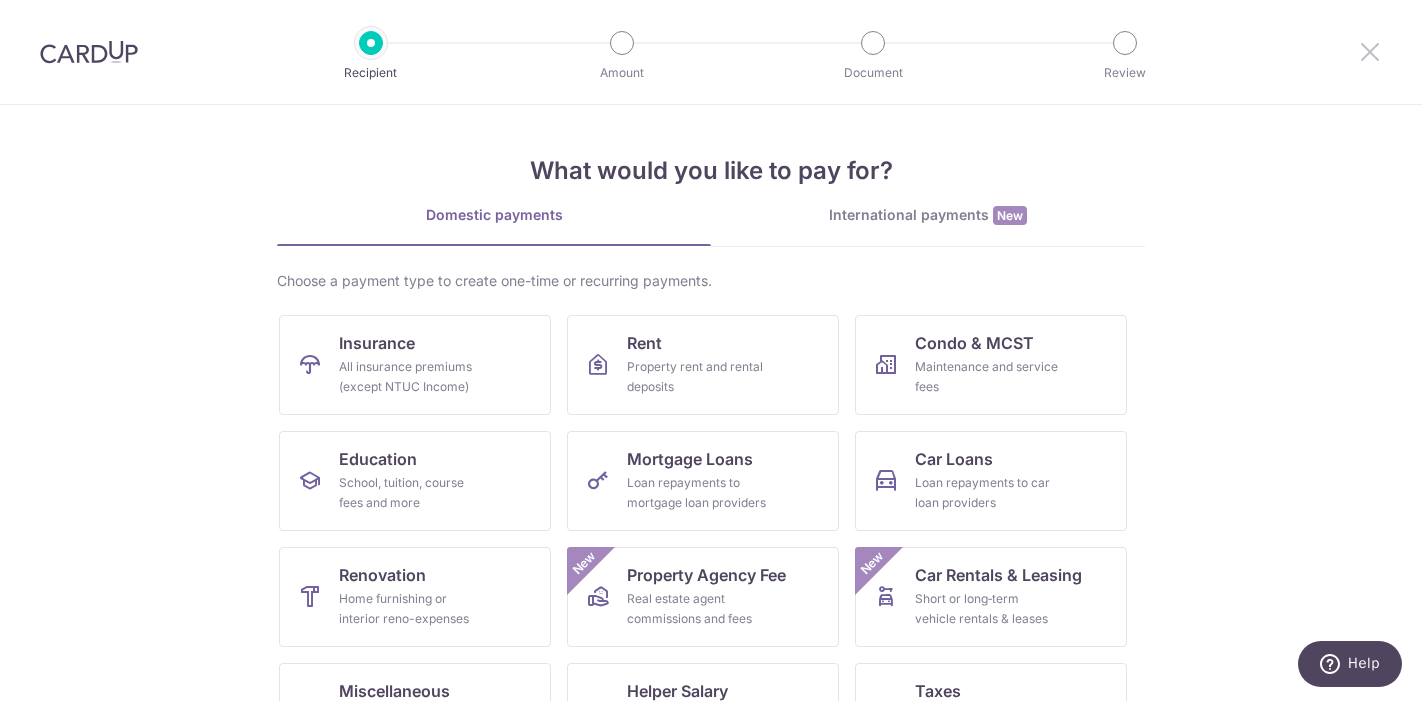 click at bounding box center [1370, 51] 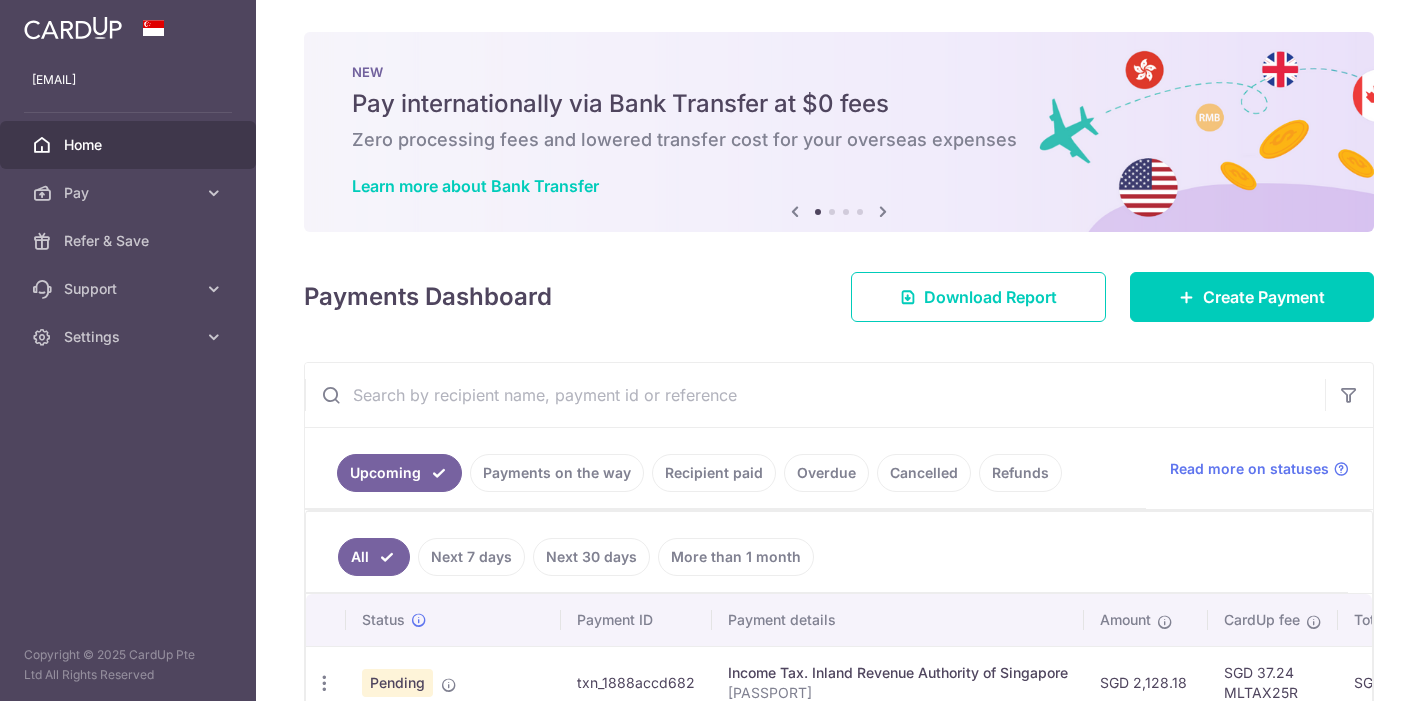scroll, scrollTop: 0, scrollLeft: 0, axis: both 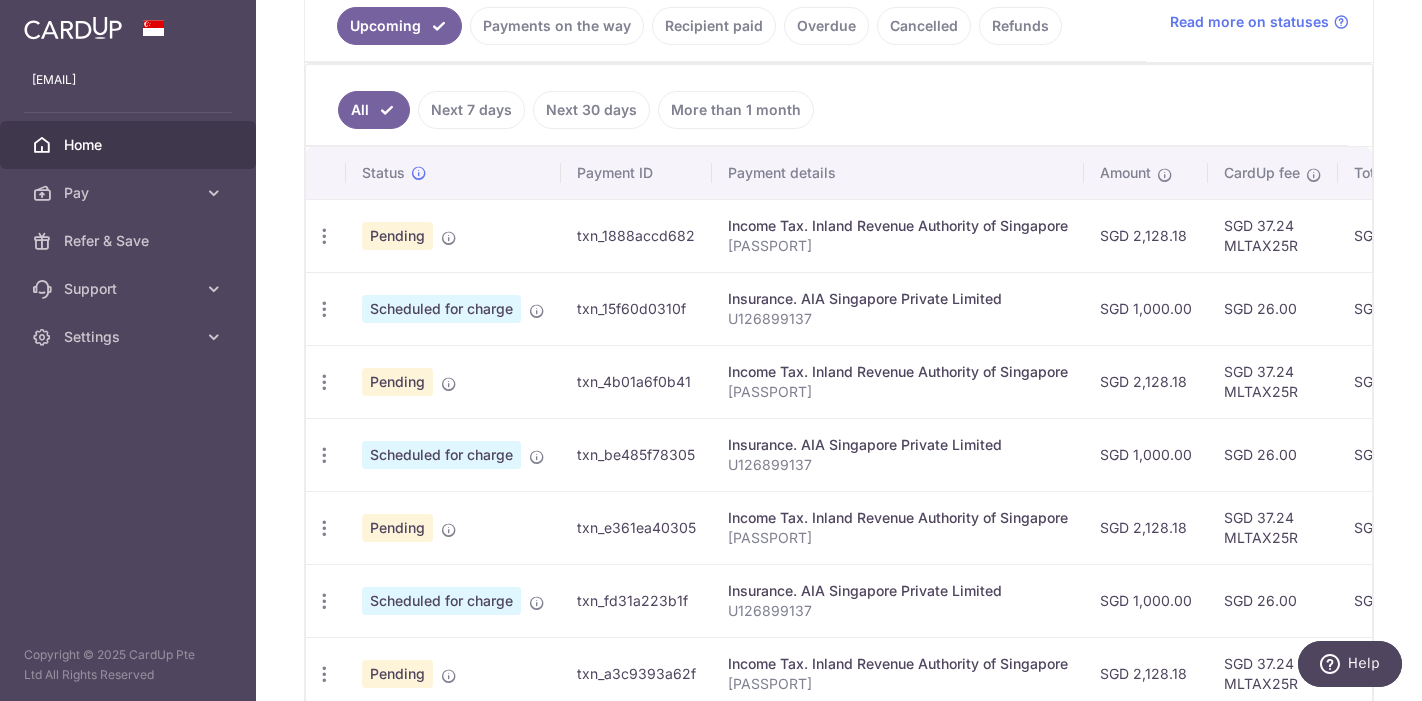 click on "SGD 2,128.18" at bounding box center (1146, 527) 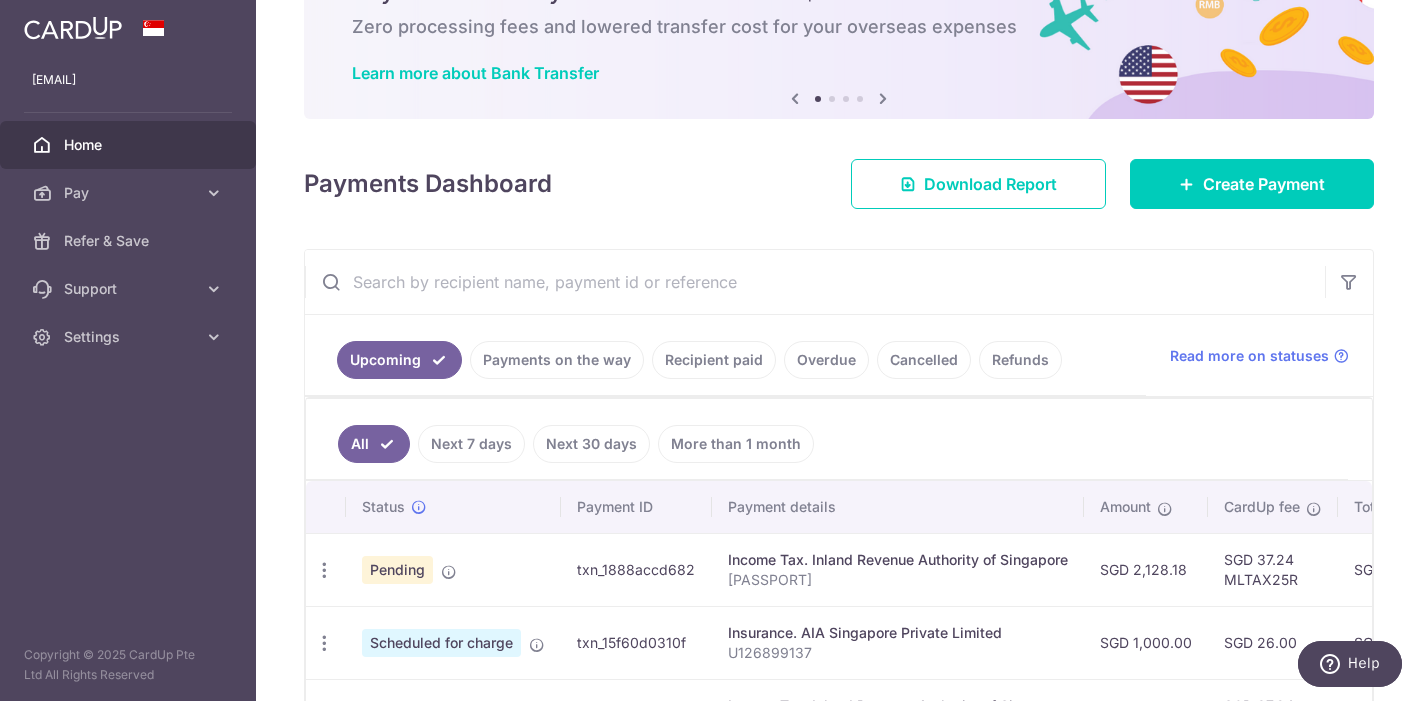 scroll, scrollTop: 223, scrollLeft: 0, axis: vertical 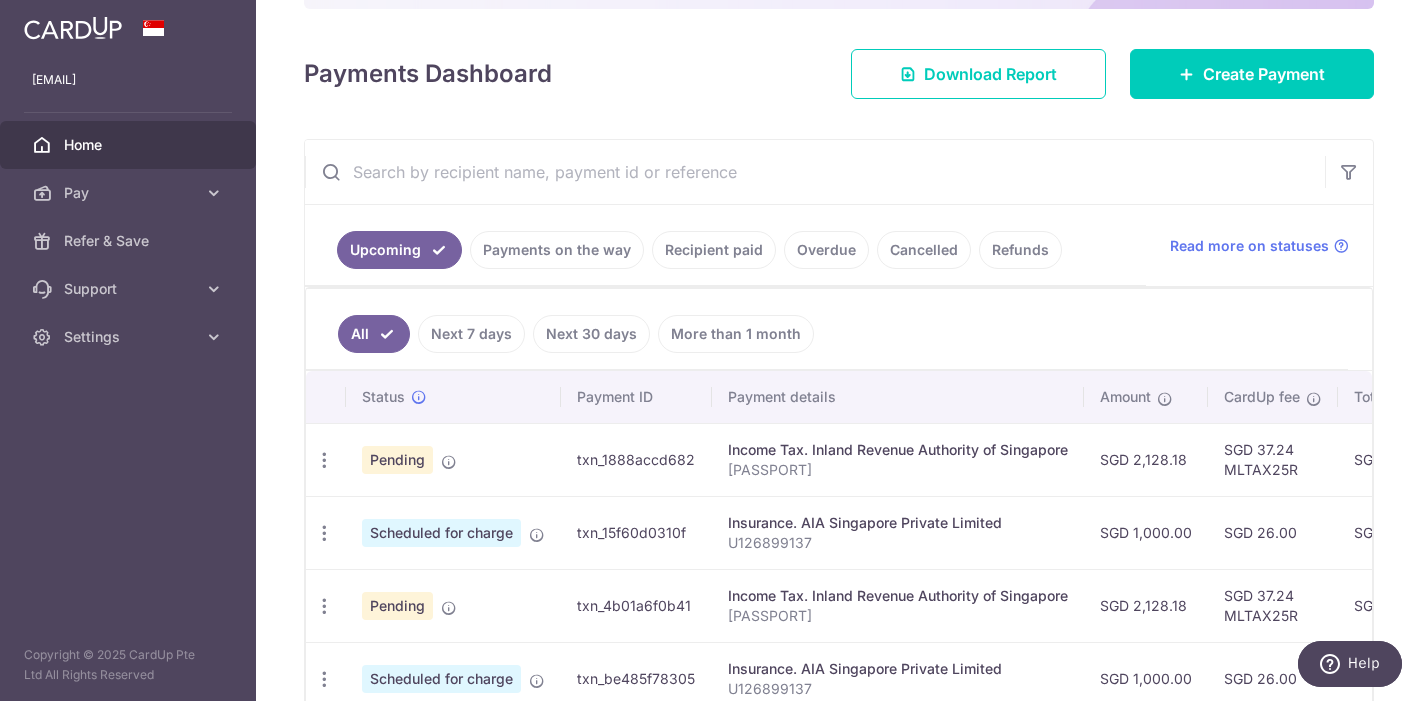 click on "Payments on the way" at bounding box center (557, 250) 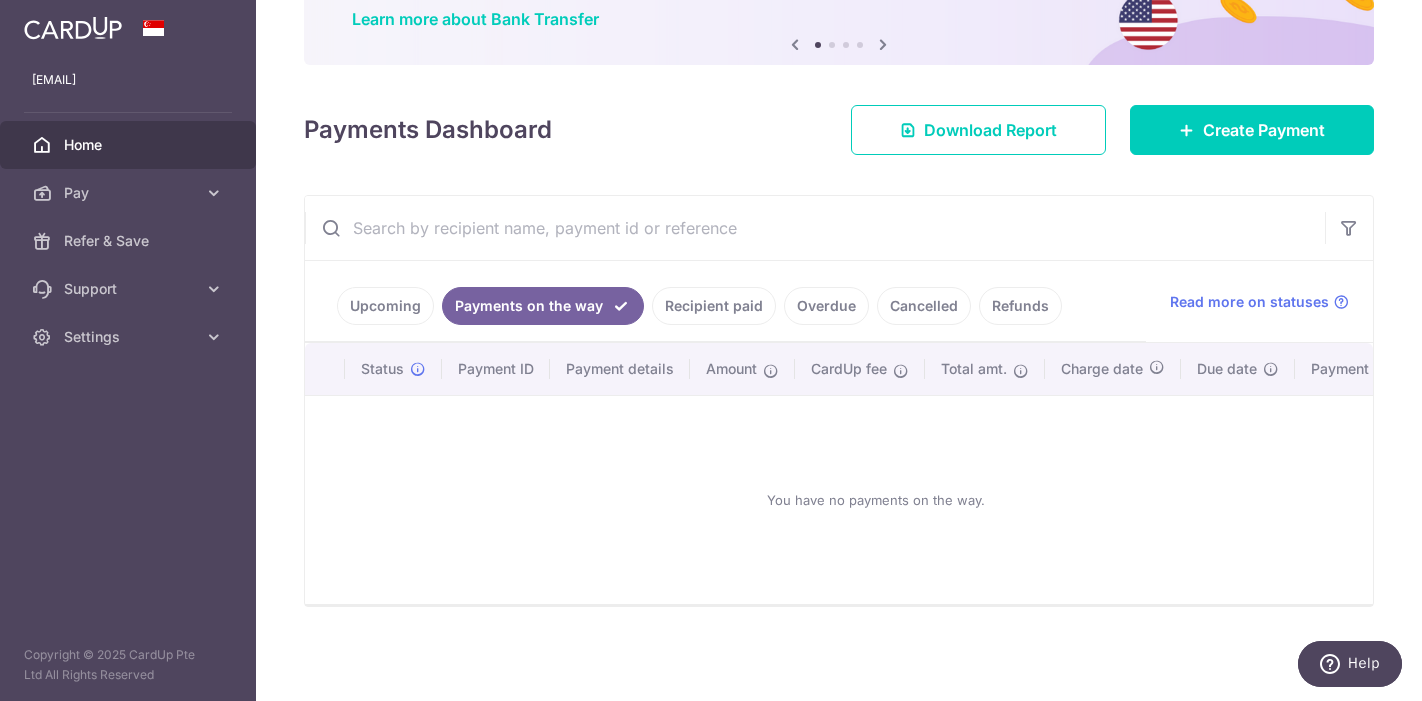 scroll, scrollTop: 78, scrollLeft: 0, axis: vertical 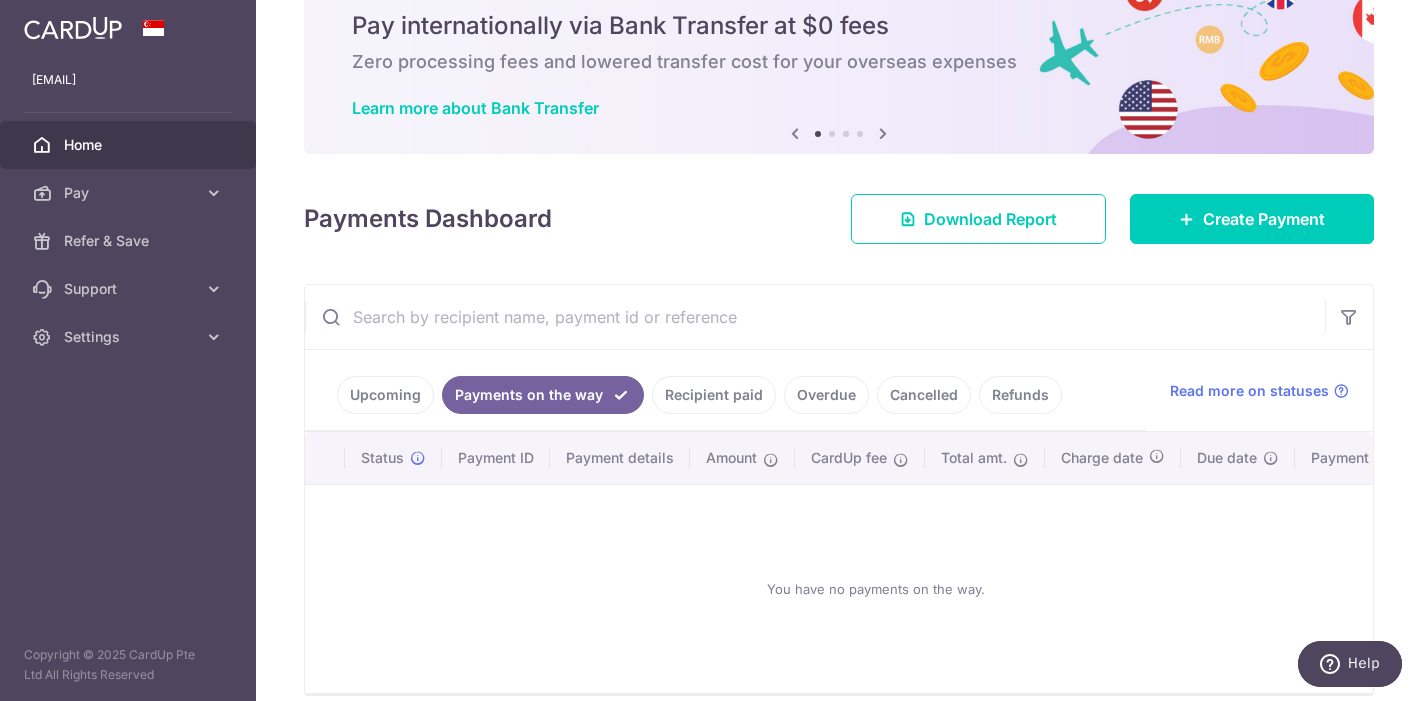 click on "Upcoming" at bounding box center [385, 395] 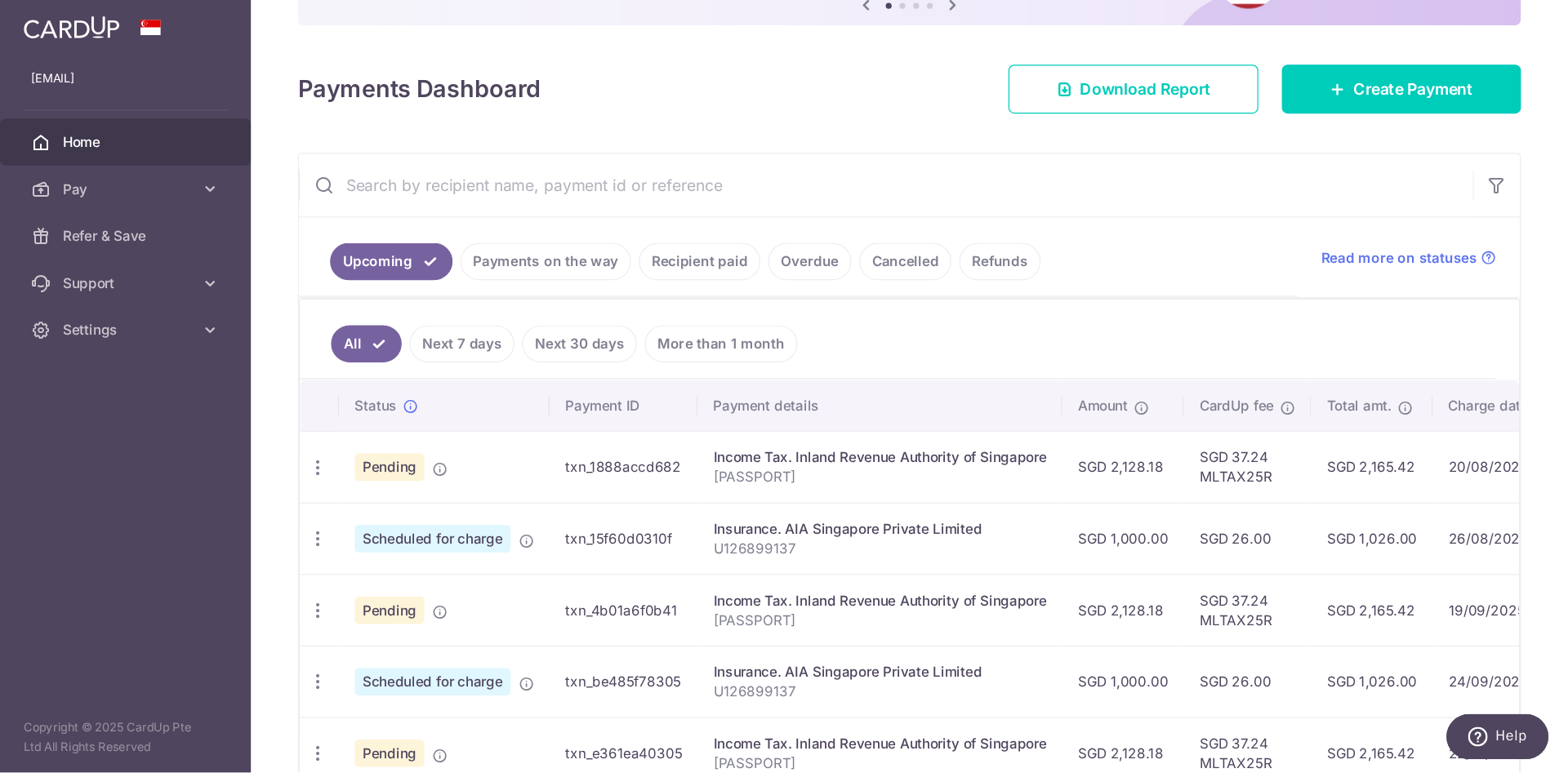 scroll, scrollTop: 181, scrollLeft: 0, axis: vertical 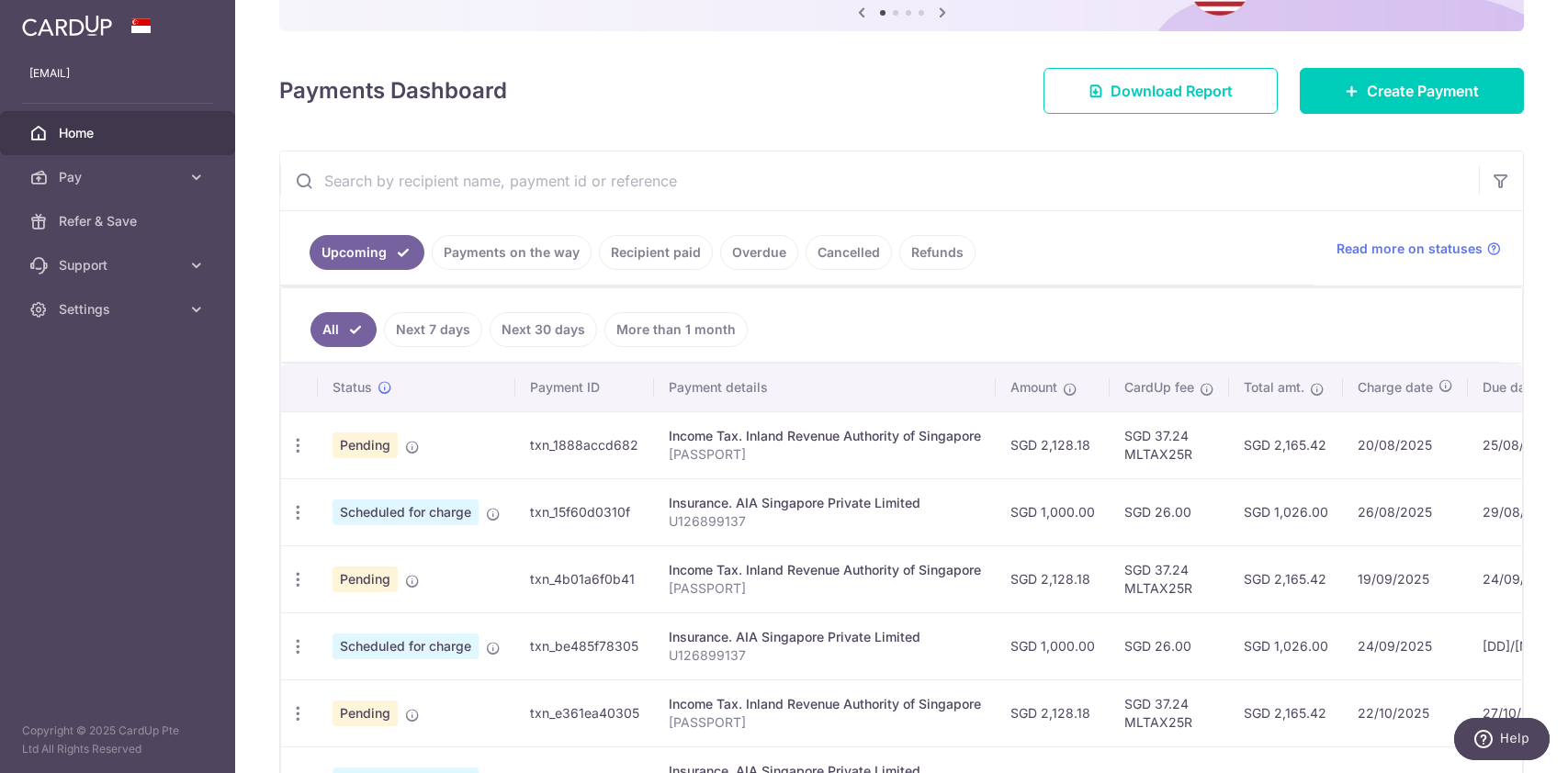 drag, startPoint x: 1227, startPoint y: 456, endPoint x: 974, endPoint y: 456, distance: 253 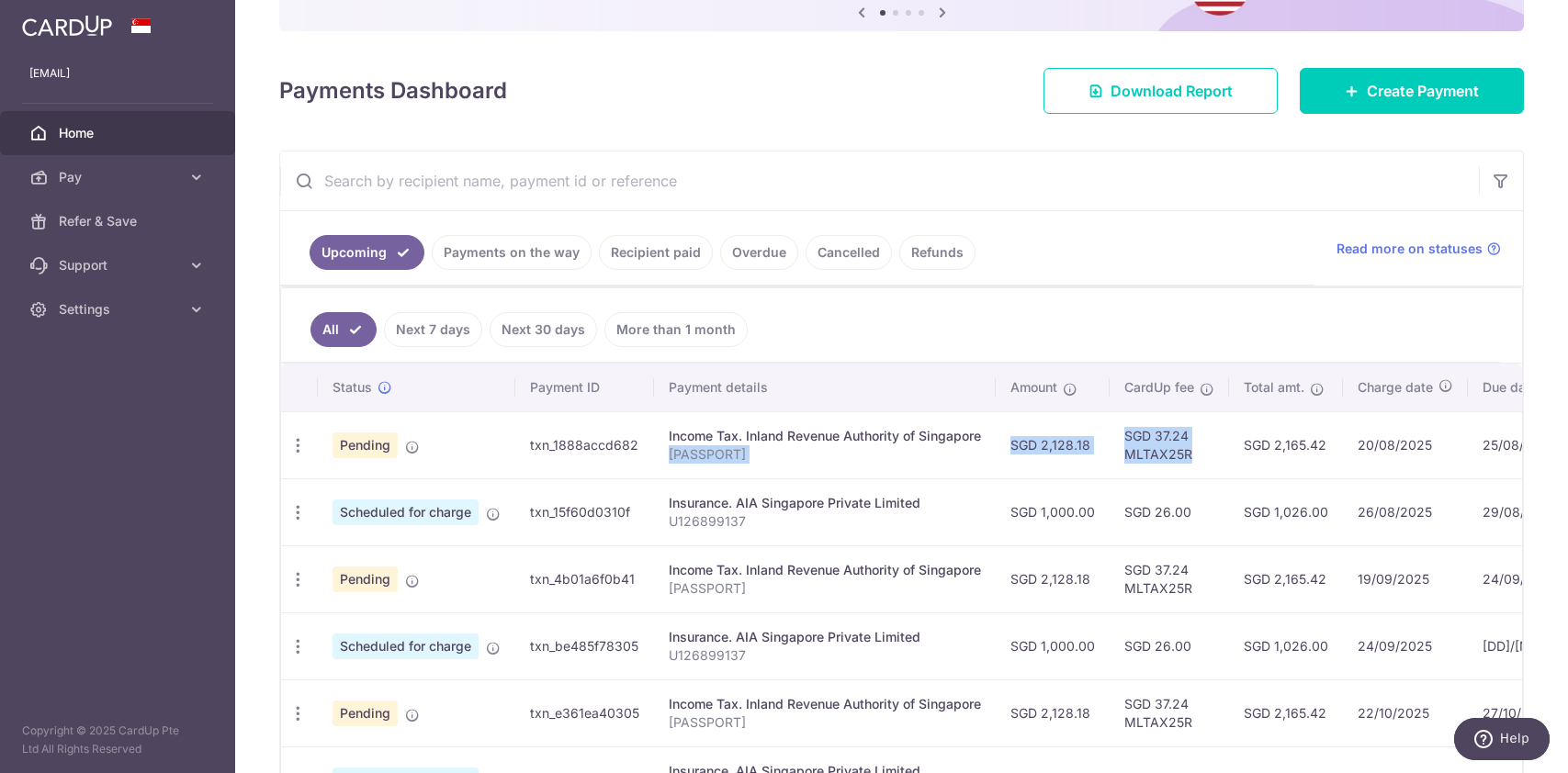 click on "SGD 2,165.42" at bounding box center [1286, 444] 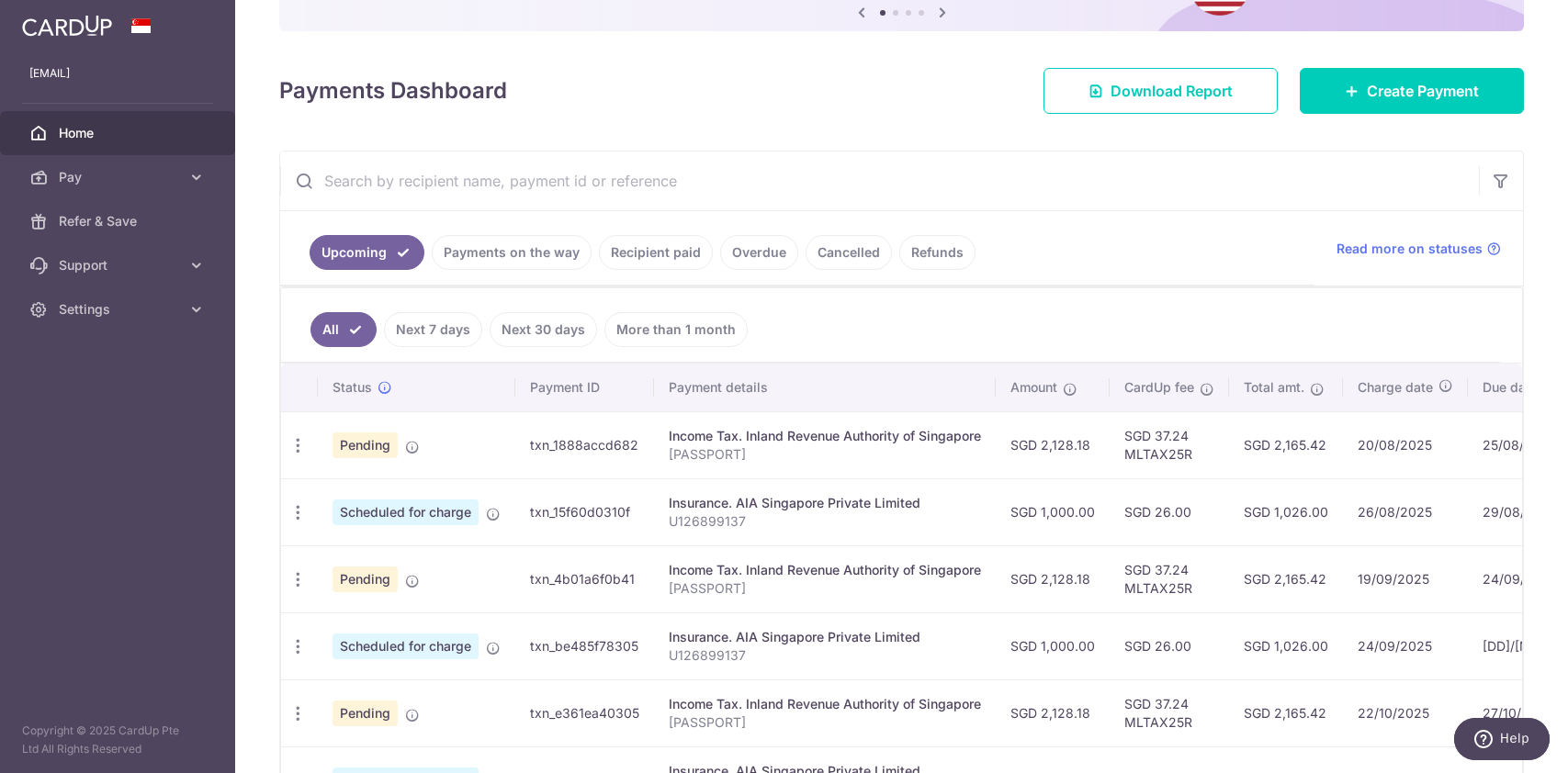 click on "20/08/2025" at bounding box center [1405, 444] 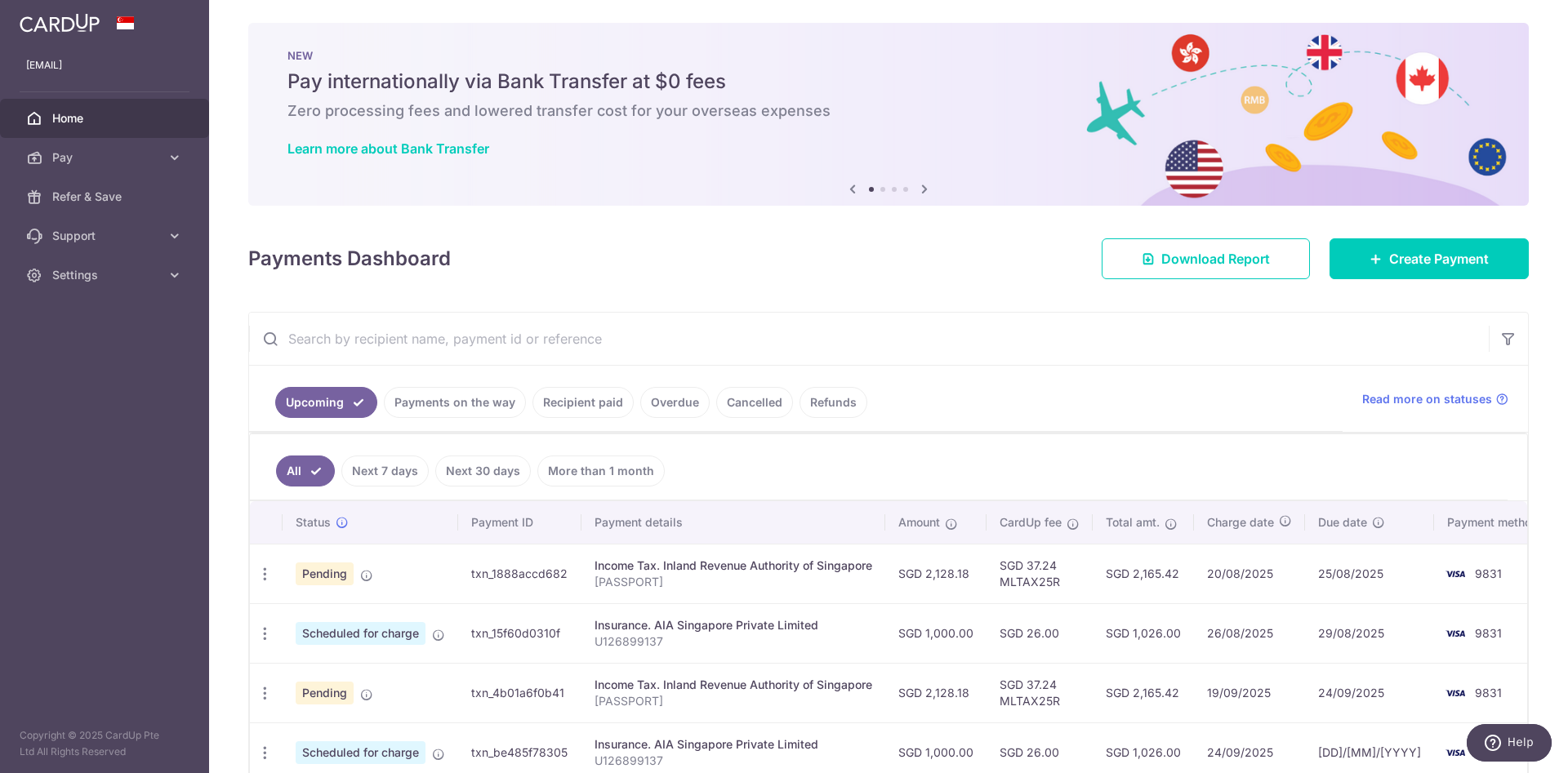 scroll, scrollTop: 0, scrollLeft: 0, axis: both 